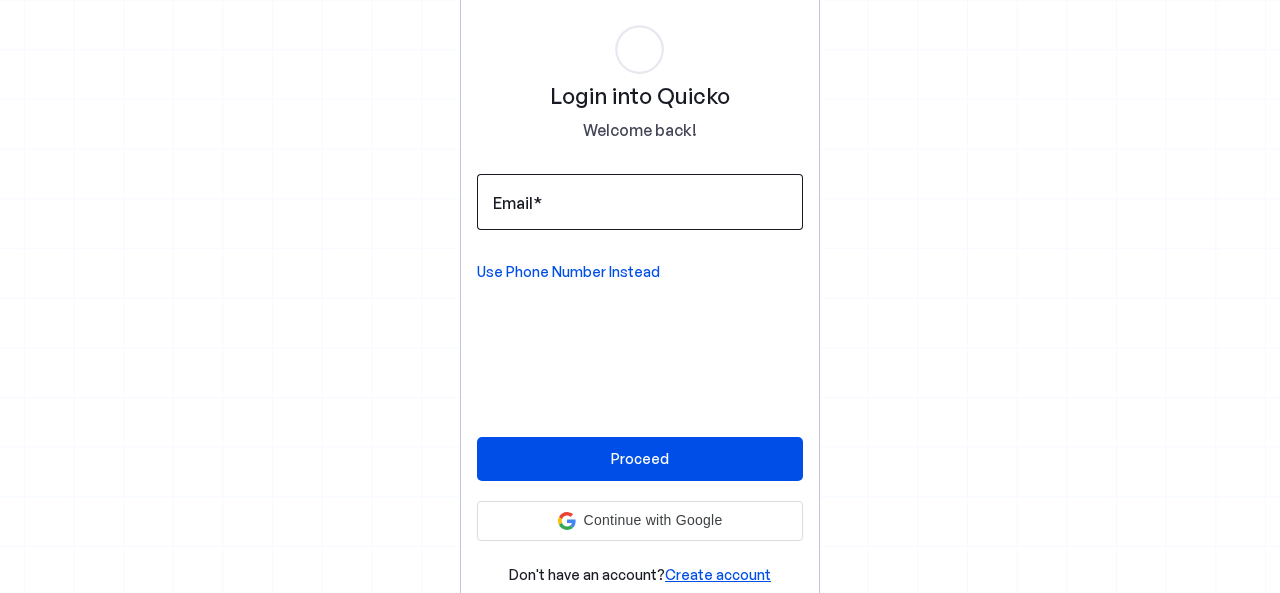 scroll, scrollTop: 0, scrollLeft: 0, axis: both 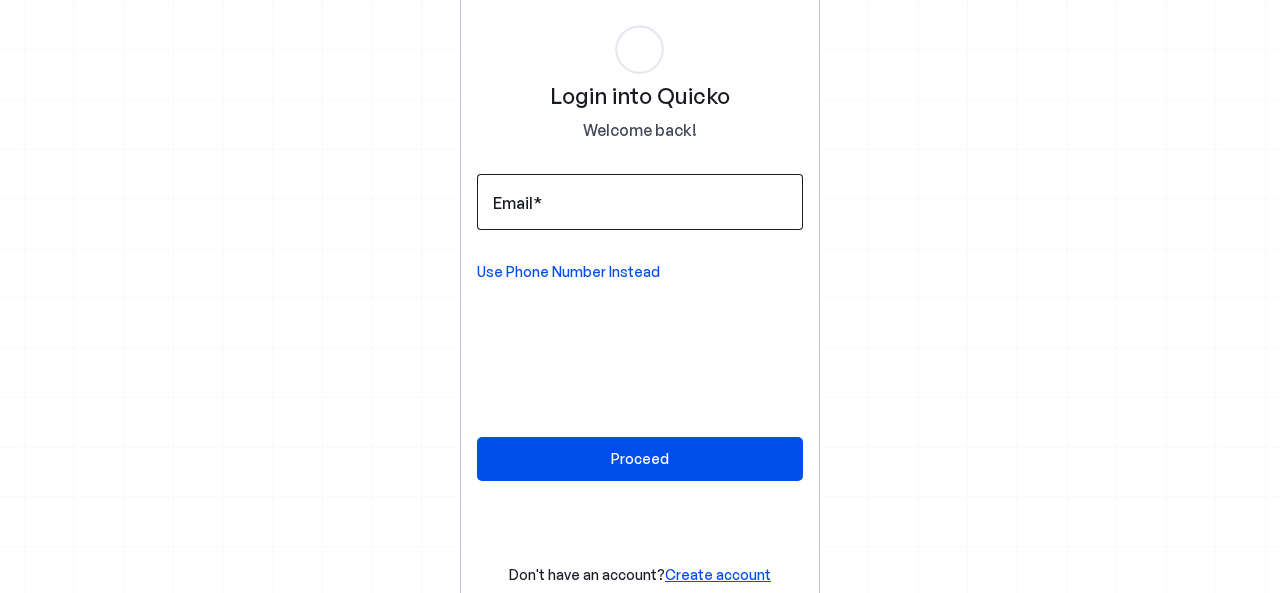 click at bounding box center [537, 203] 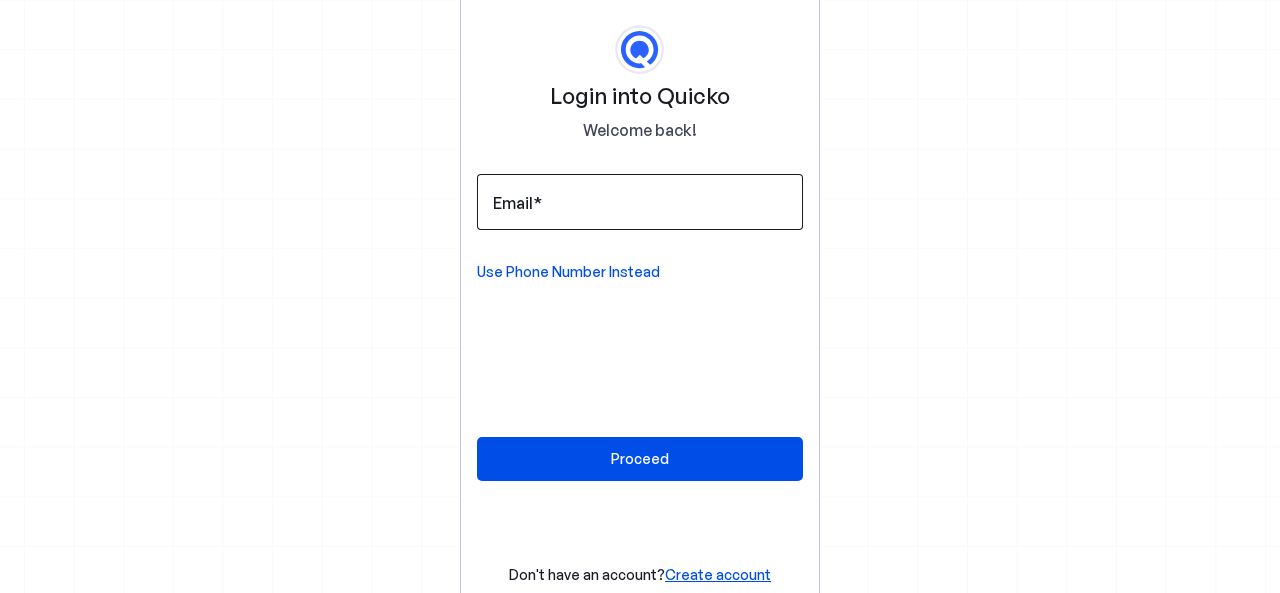 click on "Email" at bounding box center (640, 202) 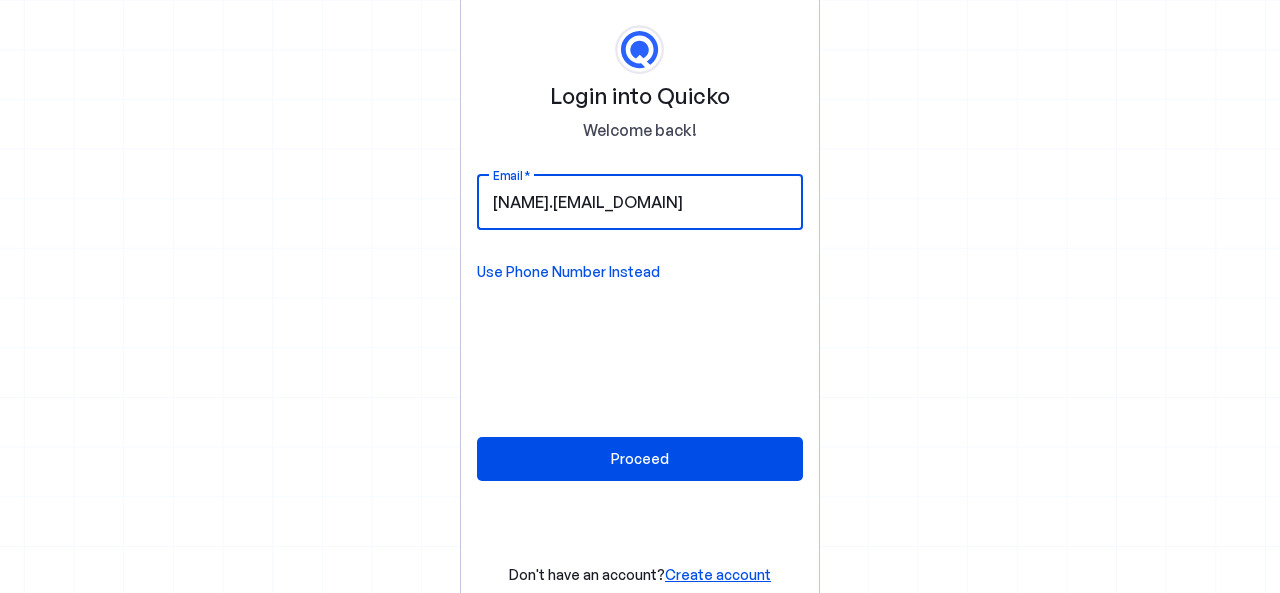 scroll, scrollTop: 0, scrollLeft: 38, axis: horizontal 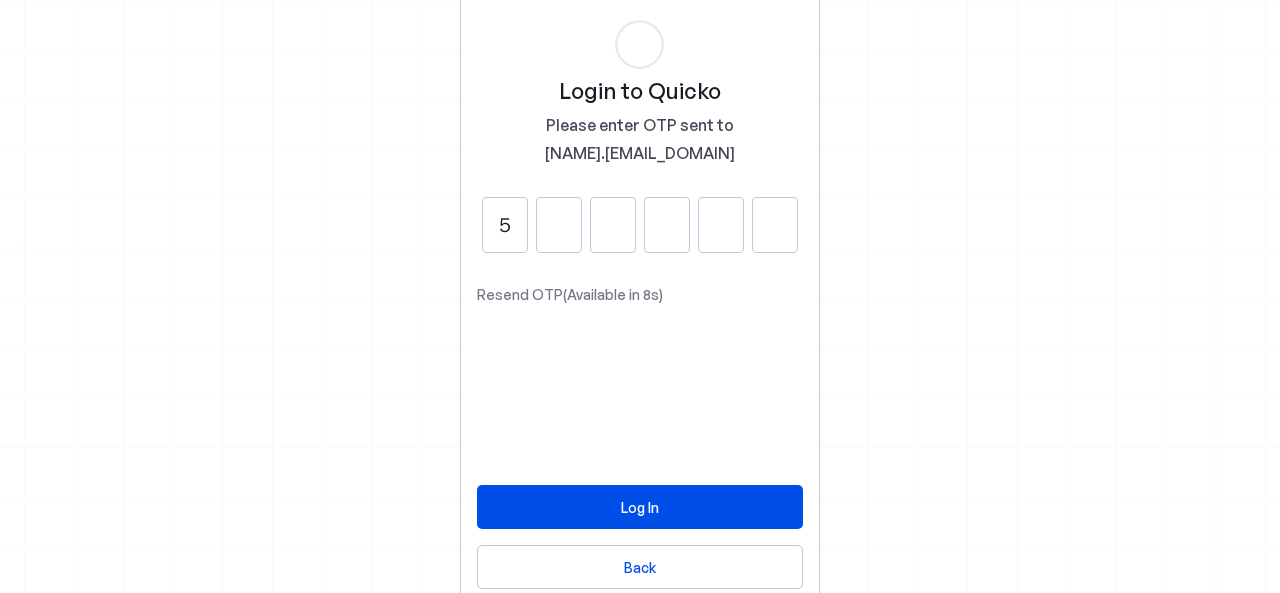 type on "5" 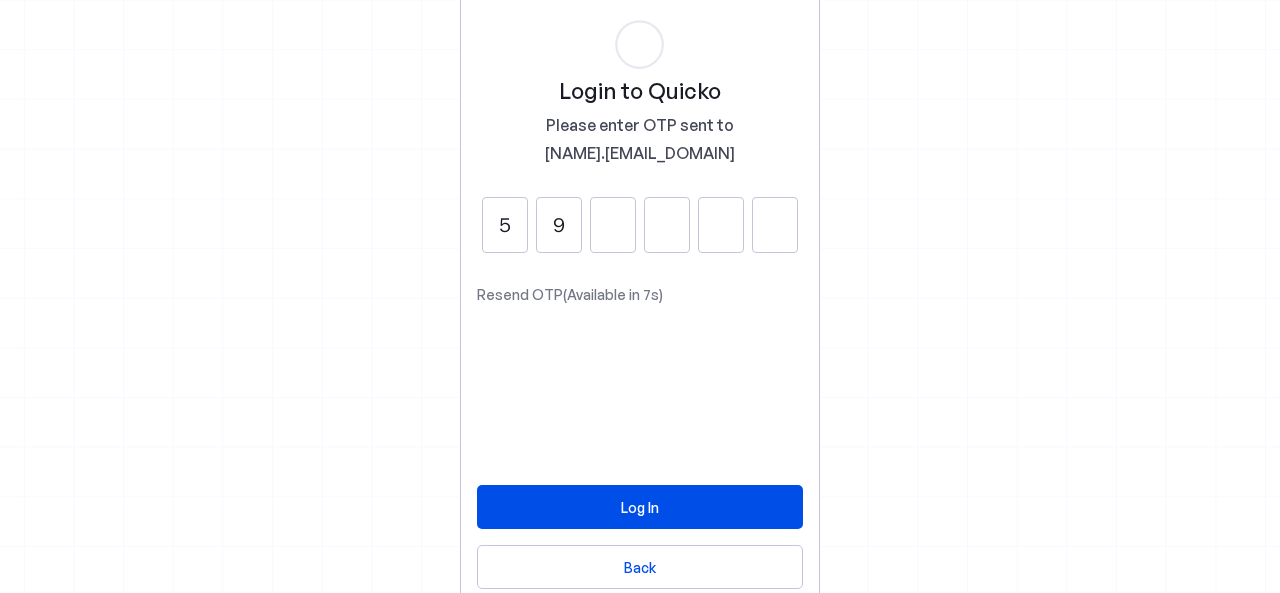 type on "9" 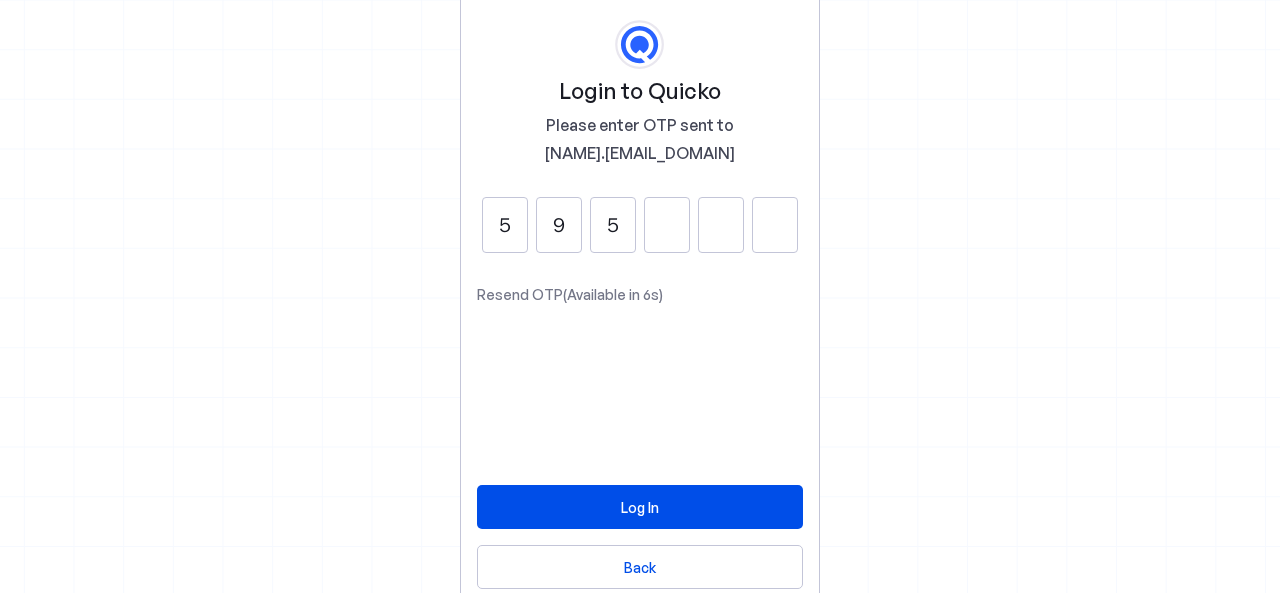type on "5" 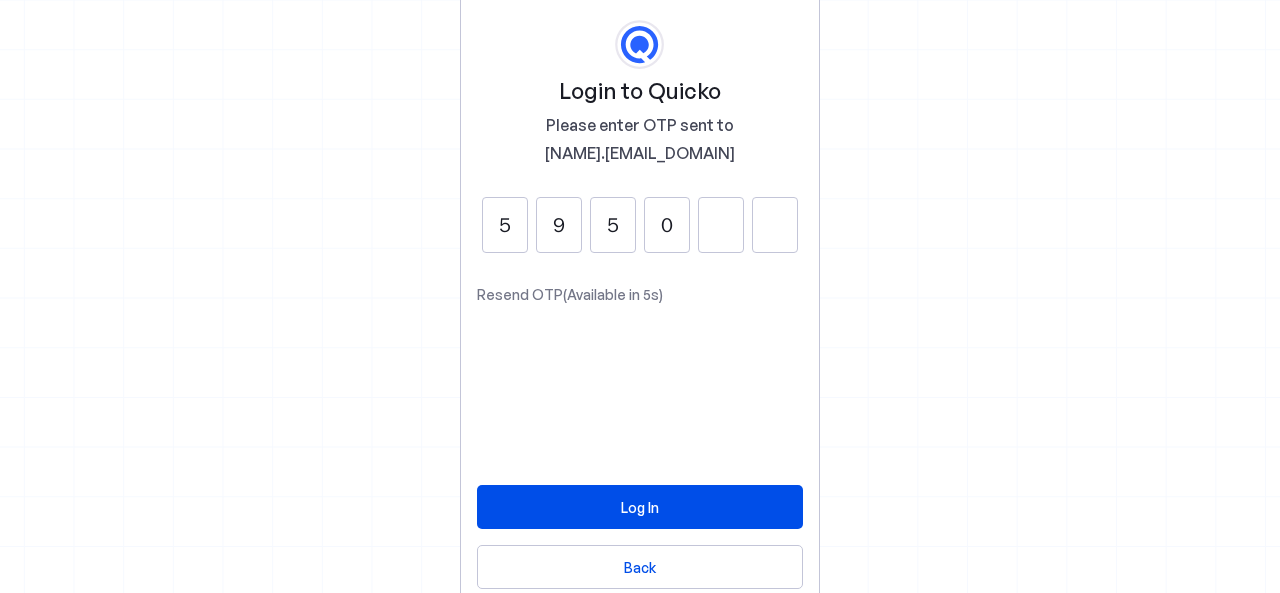 type on "0" 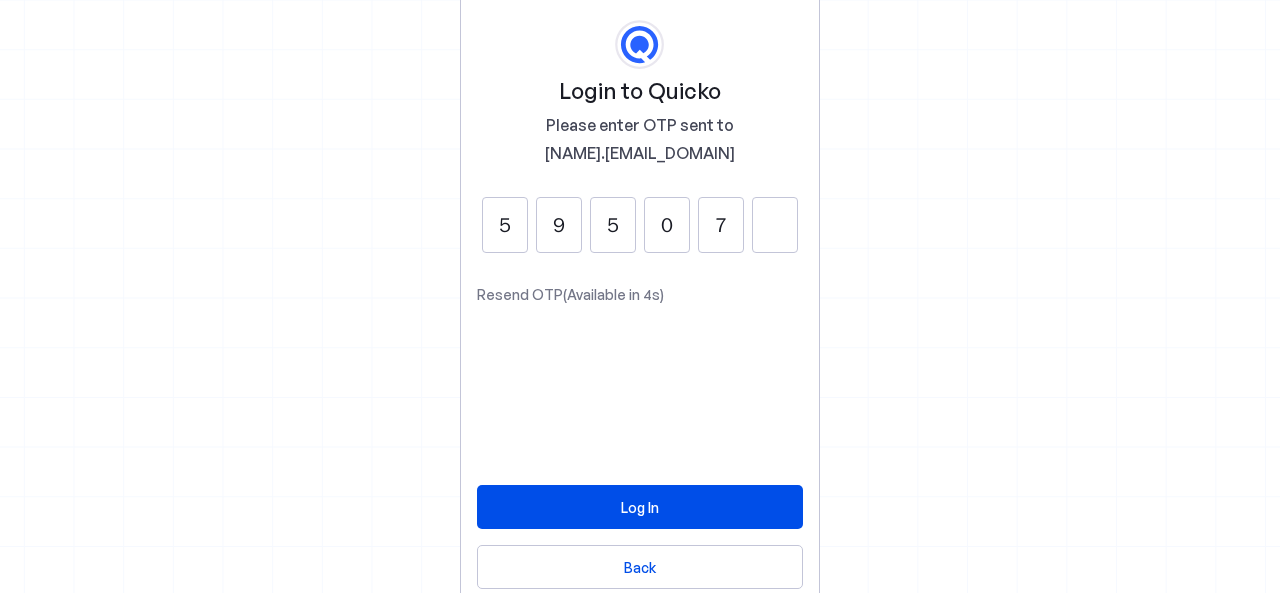 type on "7" 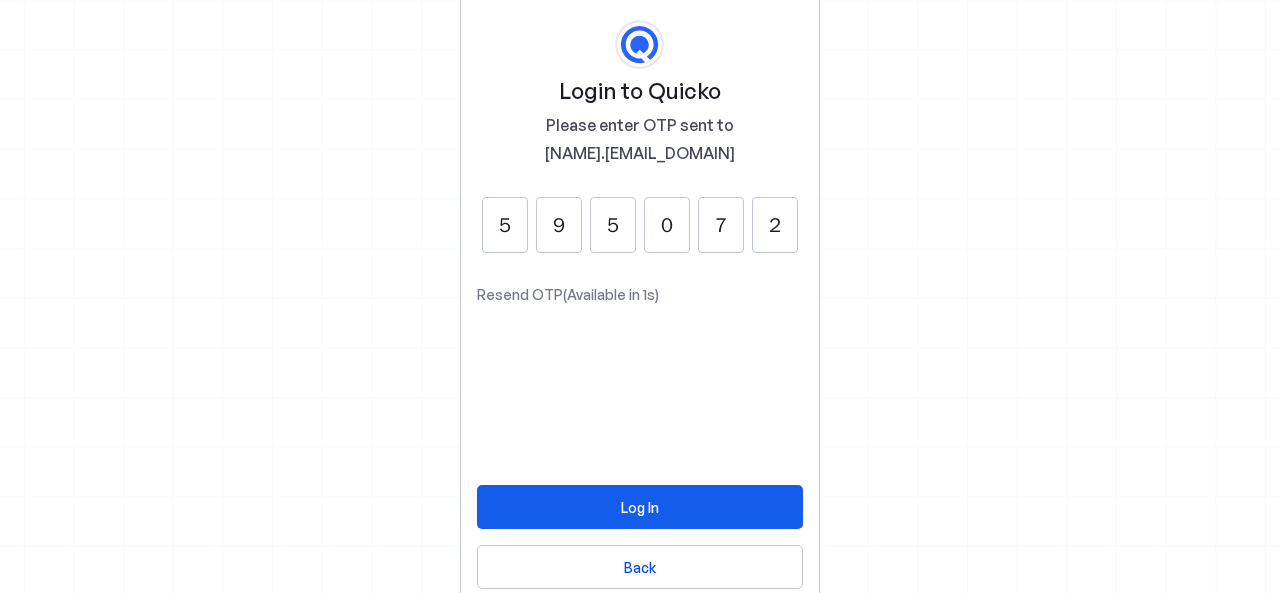 type on "2" 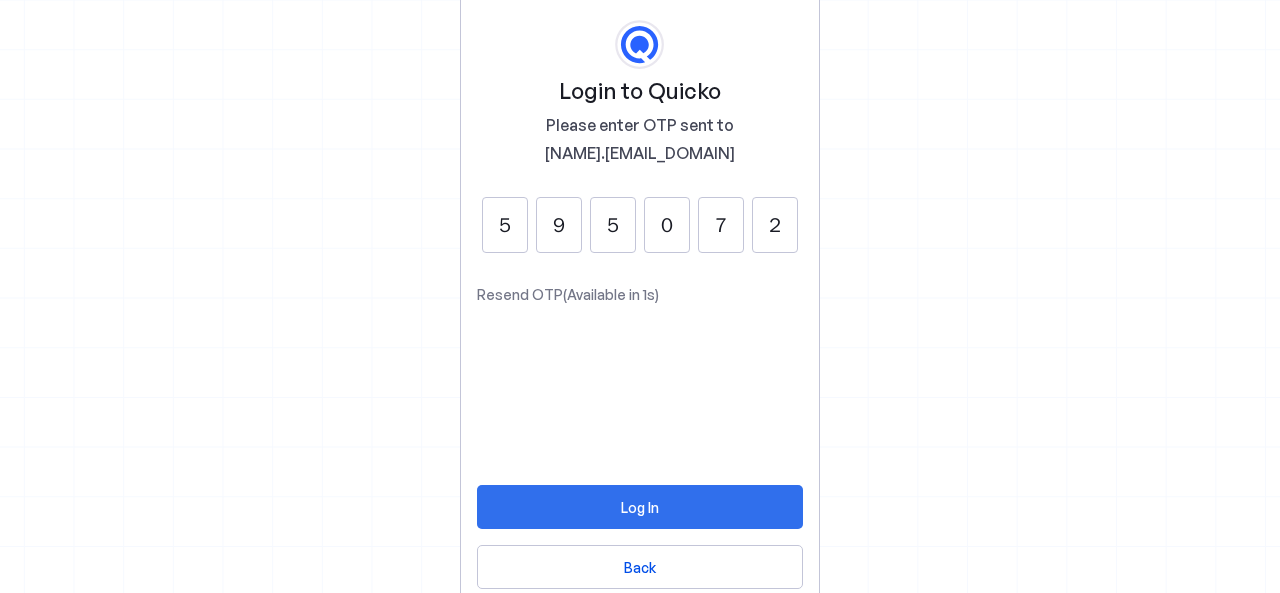 click on "Log In" at bounding box center (640, 507) 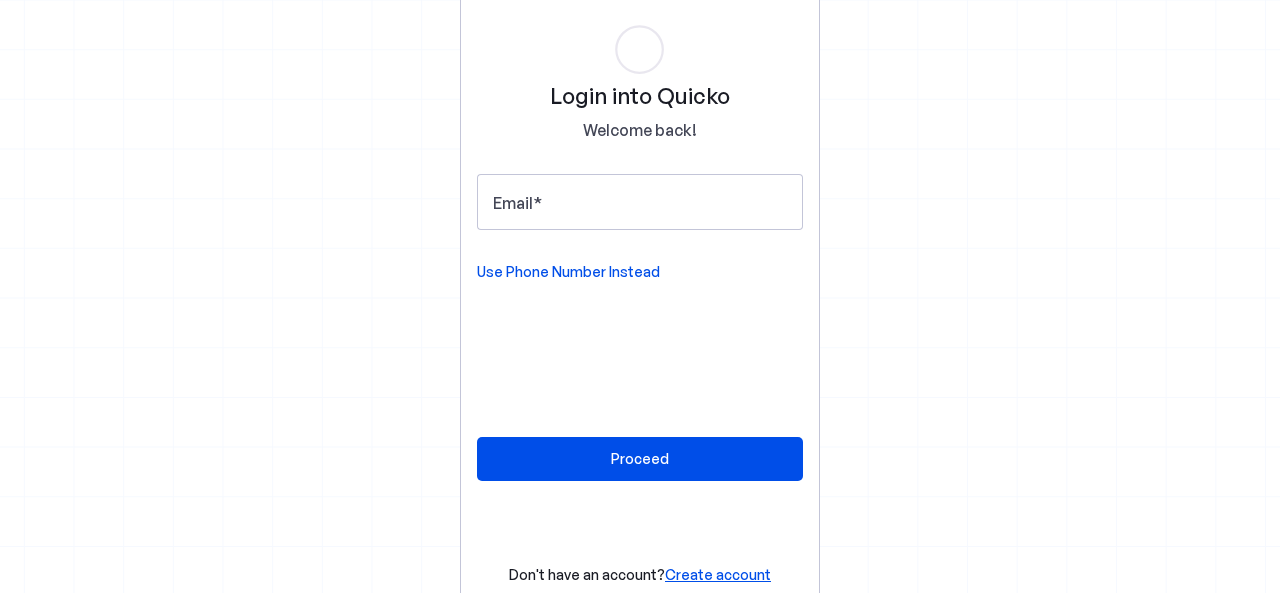click on "Use Phone Number Instead" at bounding box center (568, 272) 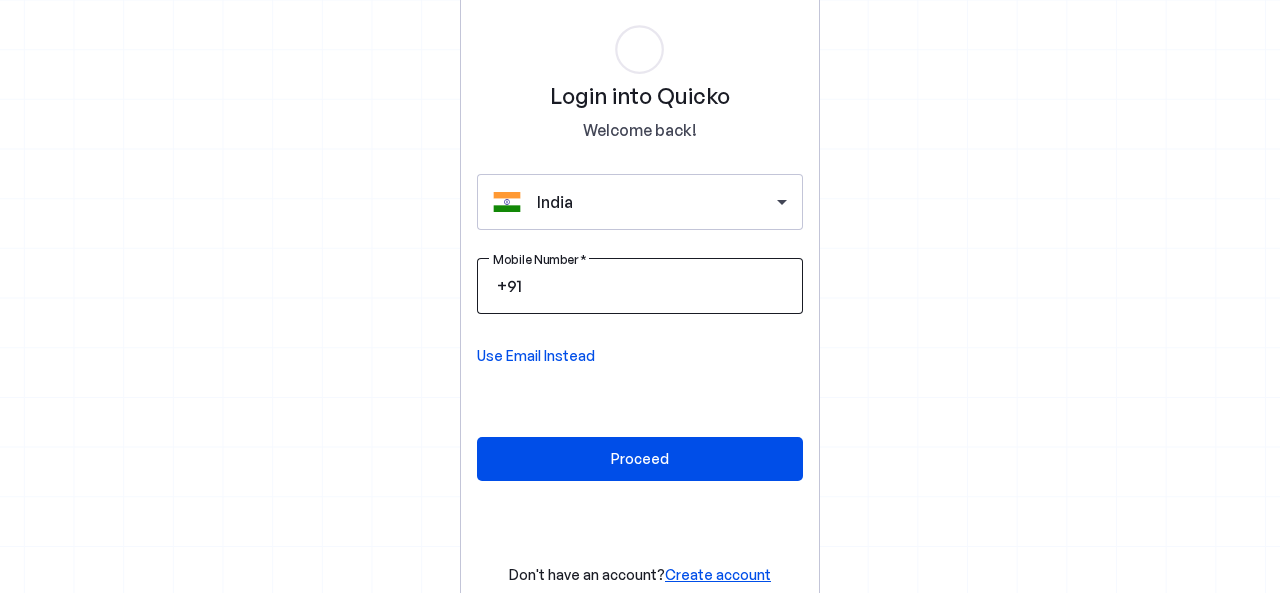 click on "Mobile Number" at bounding box center (656, 286) 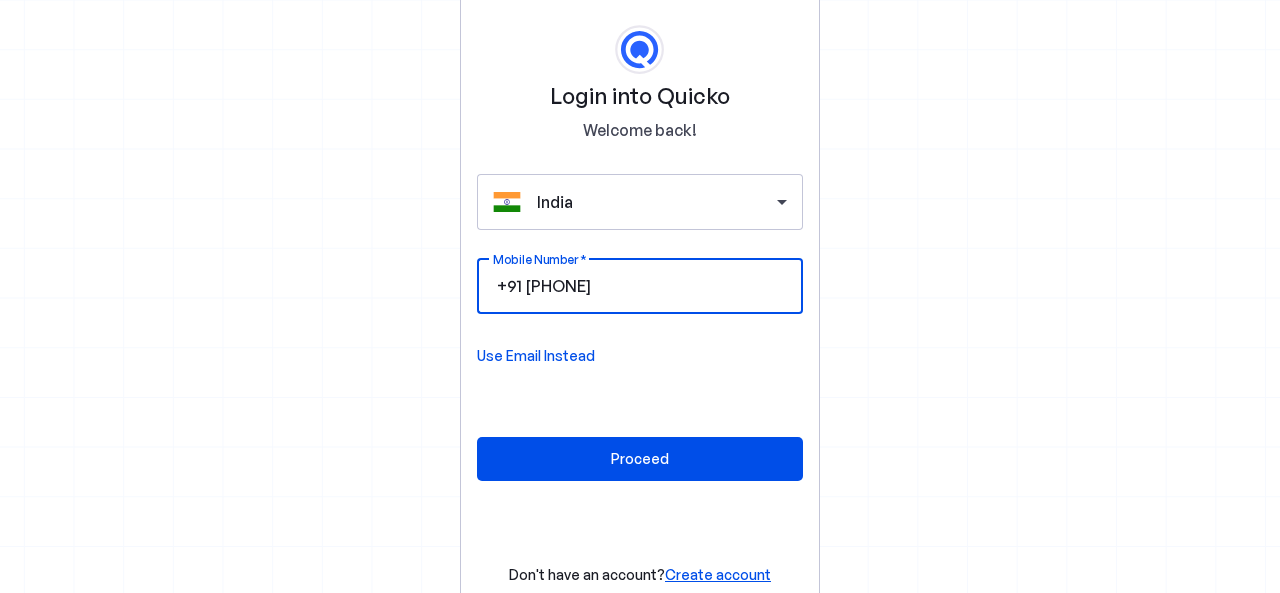 type on "7009140341" 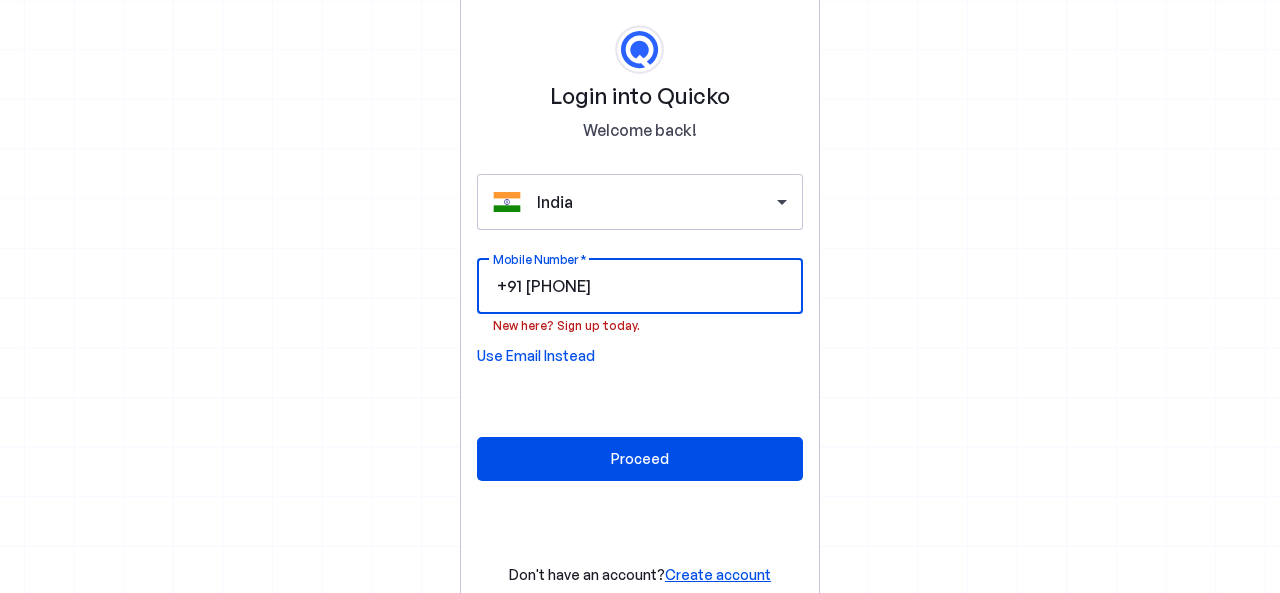 click on "Create account" at bounding box center (718, 574) 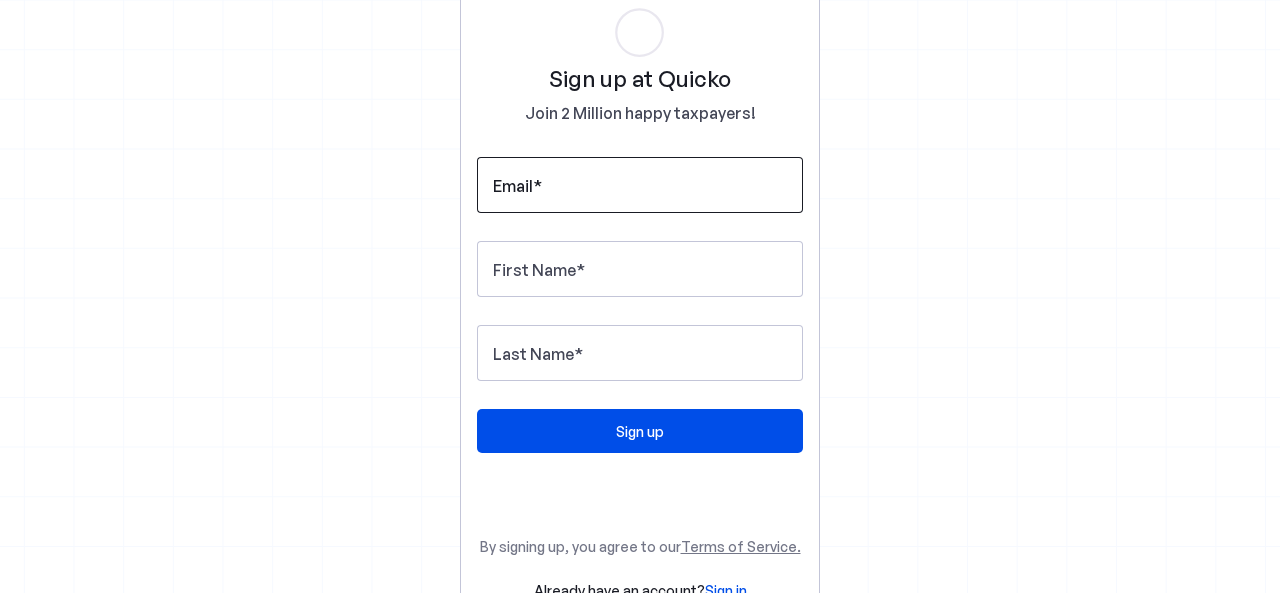 click on "Email" at bounding box center (513, 186) 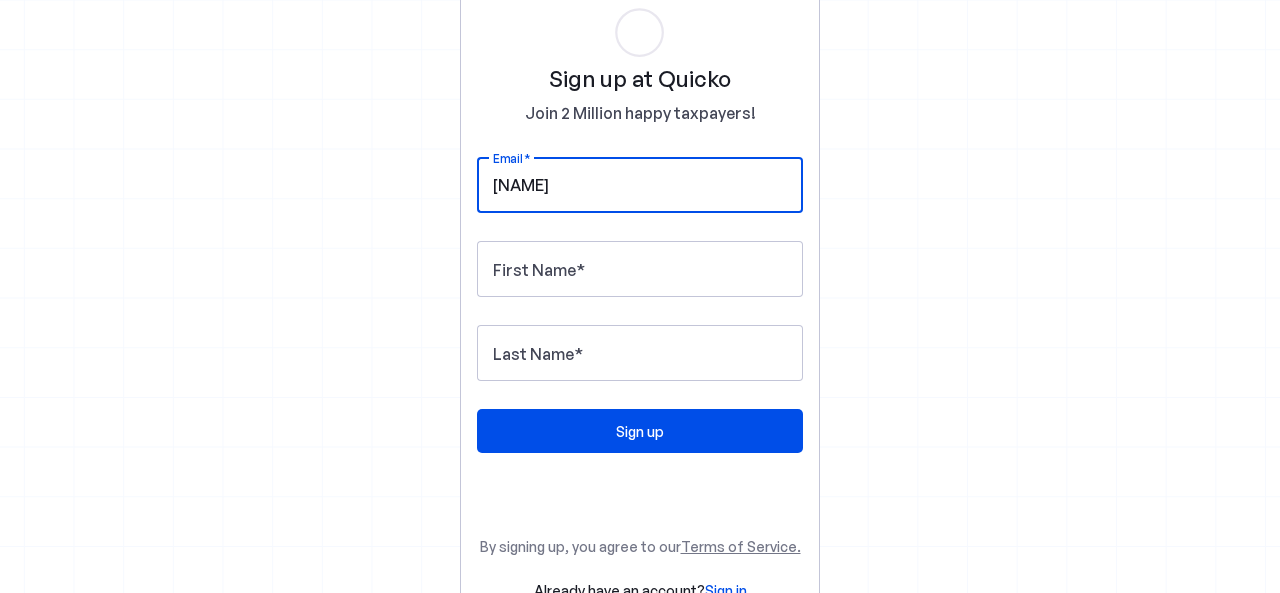 click on "BGHUPINDERSIN" at bounding box center [640, 185] 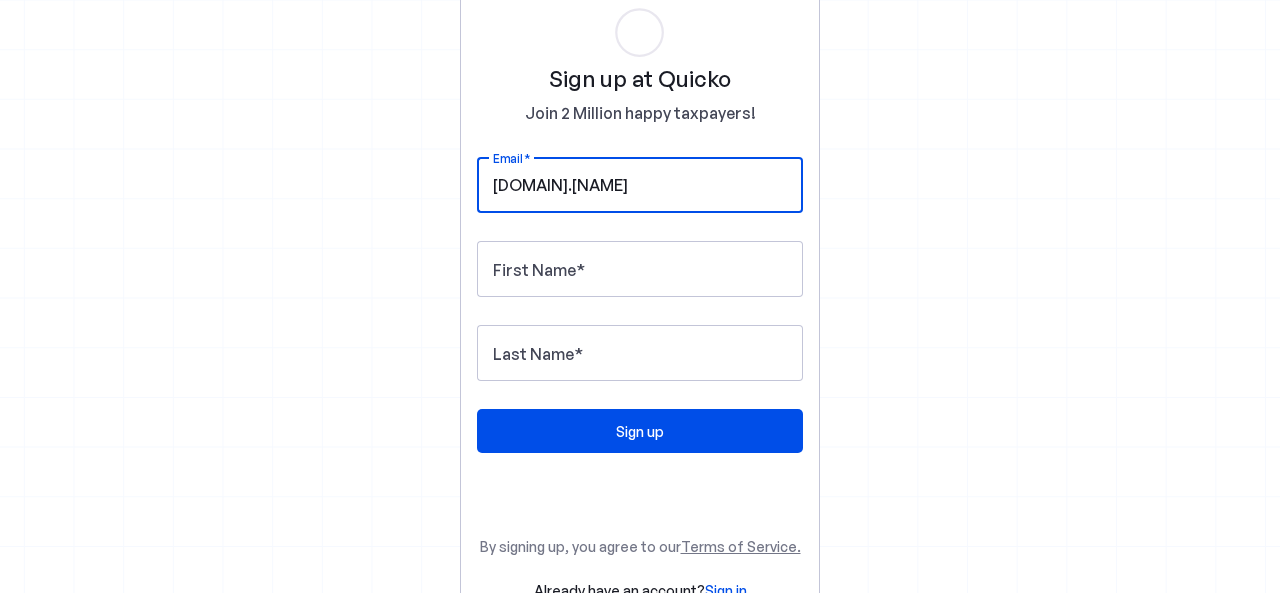 click on "BGH.CONTACTHUPINDERSIN" at bounding box center [640, 185] 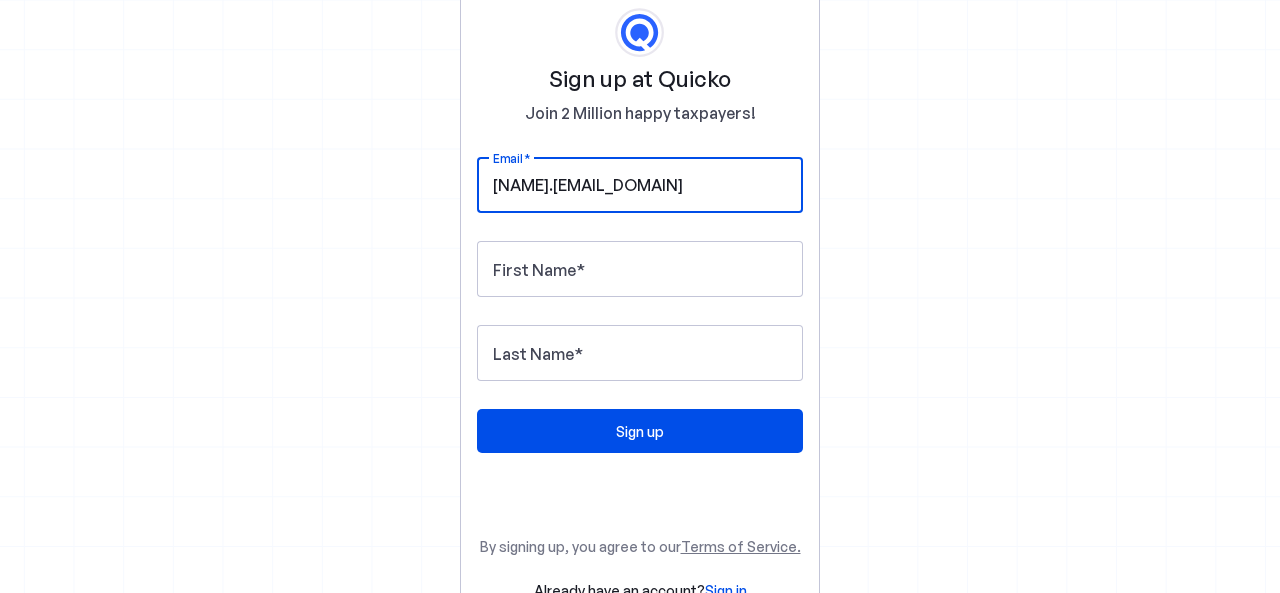 scroll, scrollTop: 0, scrollLeft: 38, axis: horizontal 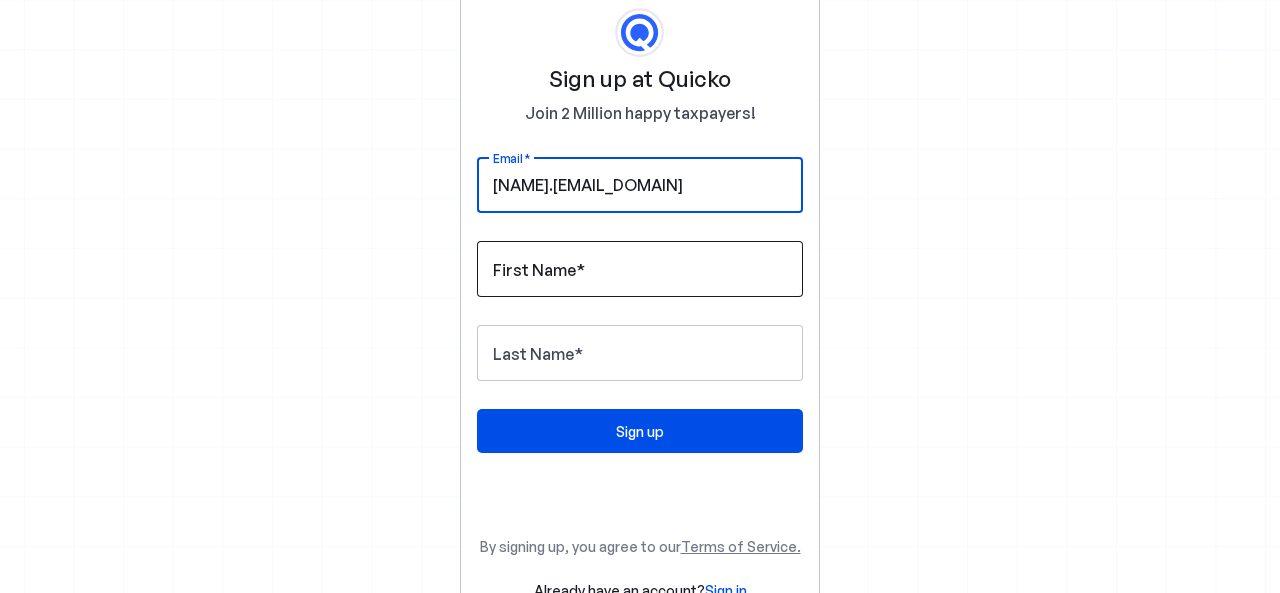 type on "BHUPINDERSINGH.CONTACT@GMAIL.COM" 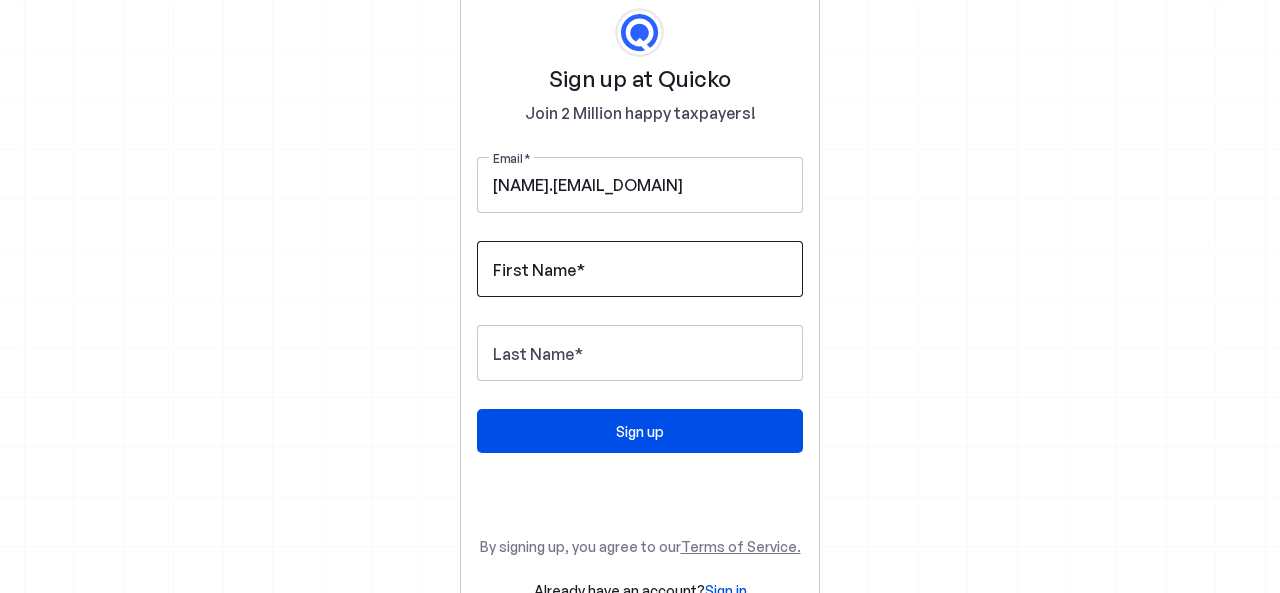 scroll, scrollTop: 0, scrollLeft: 0, axis: both 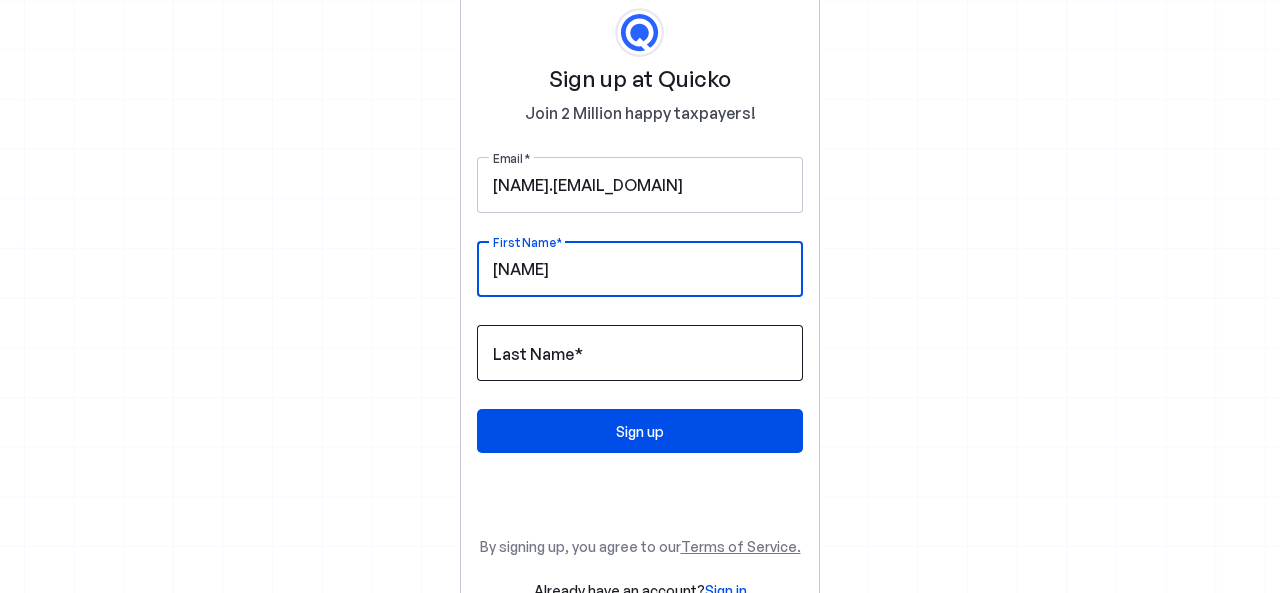 type on "BHUPINDER" 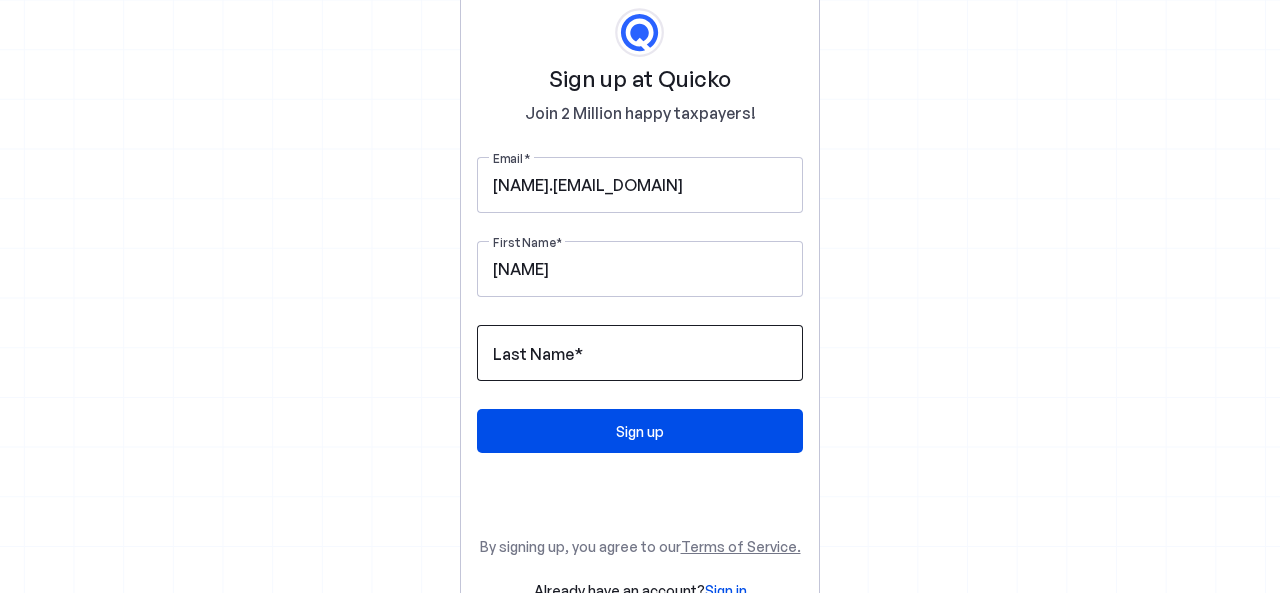 click on "Last Name" at bounding box center [533, 354] 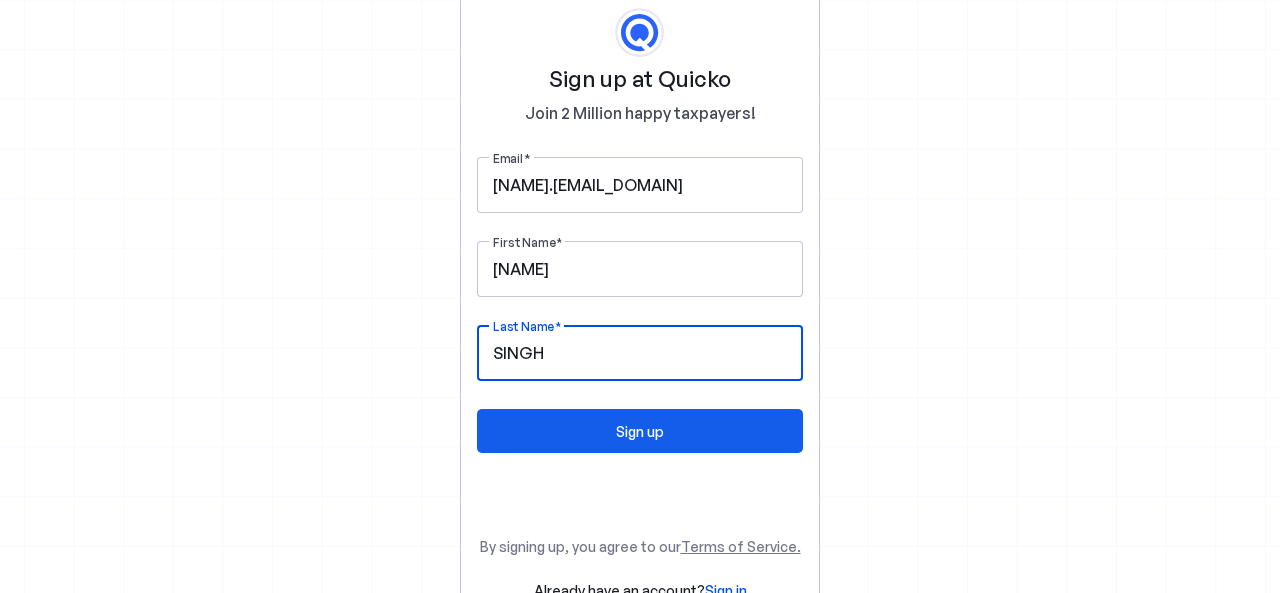 type on "SINGH" 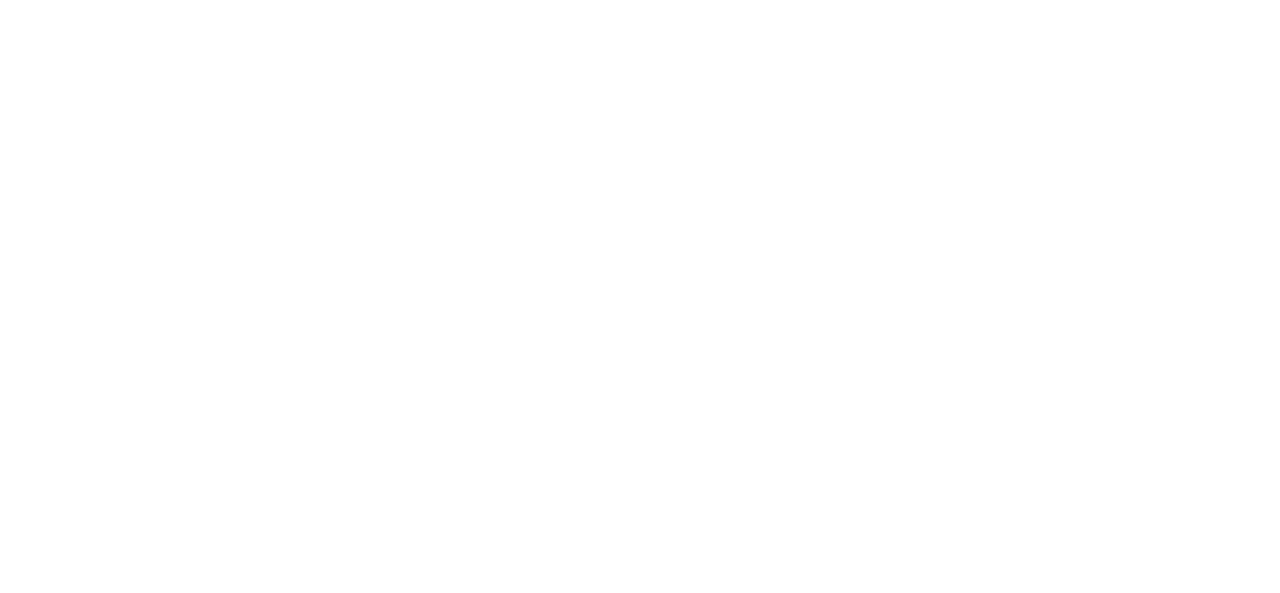scroll, scrollTop: 0, scrollLeft: 0, axis: both 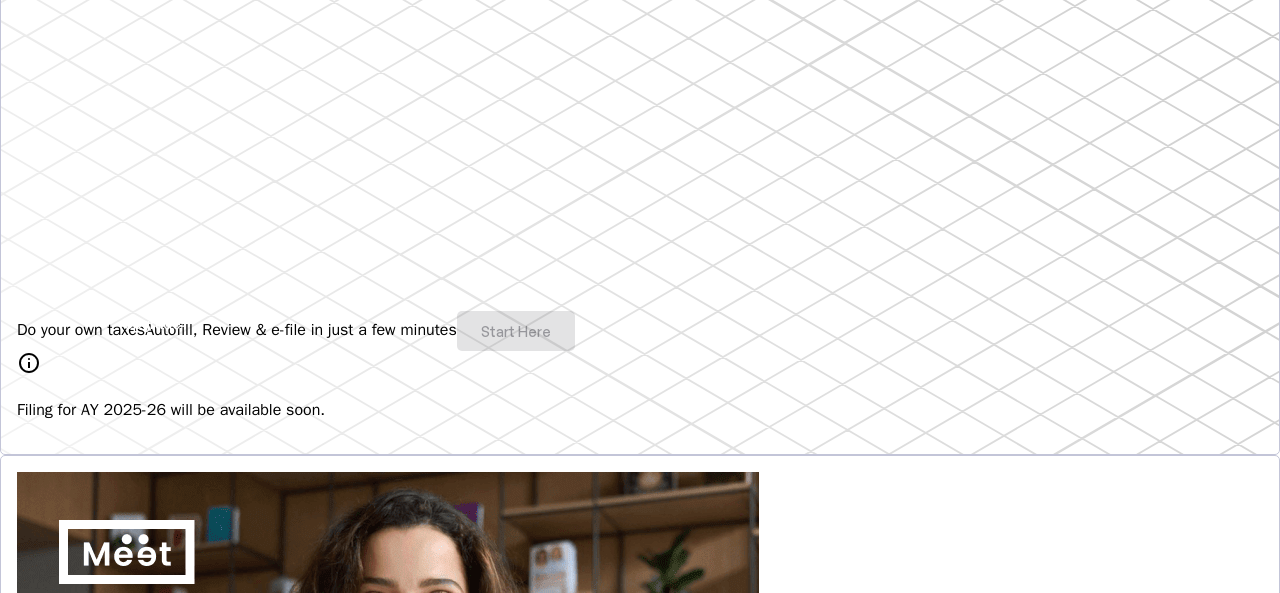 click on "Do your own taxes   Autofill, Review & e-file in just a few minutes   Start Here" at bounding box center (640, 331) 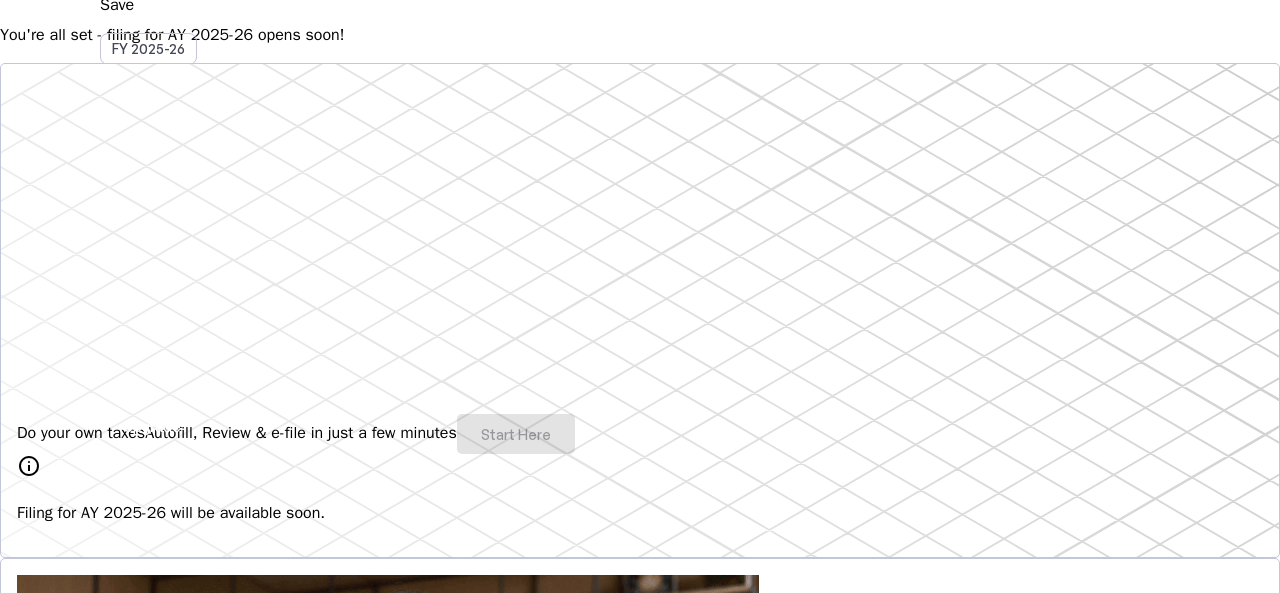 scroll, scrollTop: 0, scrollLeft: 0, axis: both 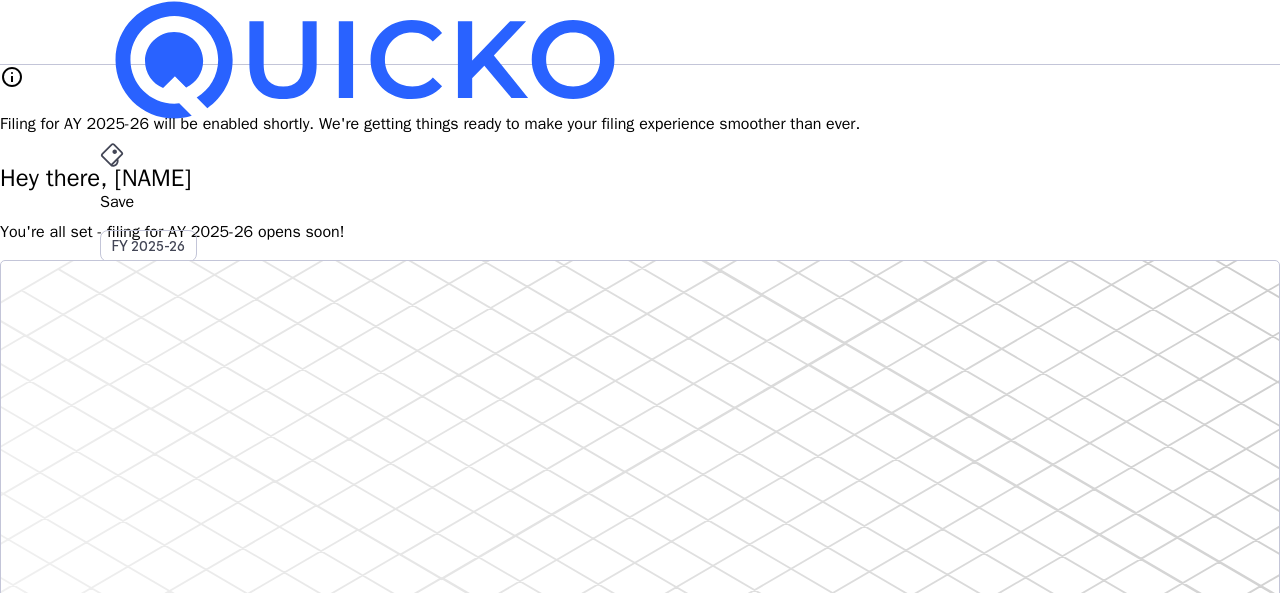 click on "File" at bounding box center [640, 408] 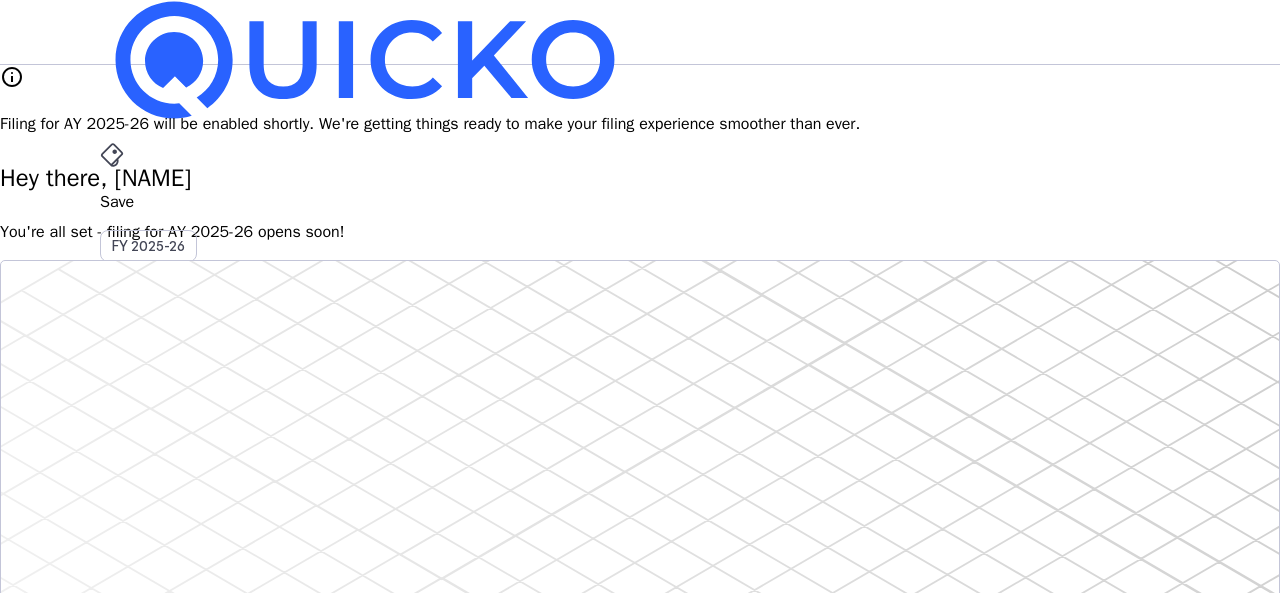 click on "AY 2025-26" at bounding box center (149, 452) 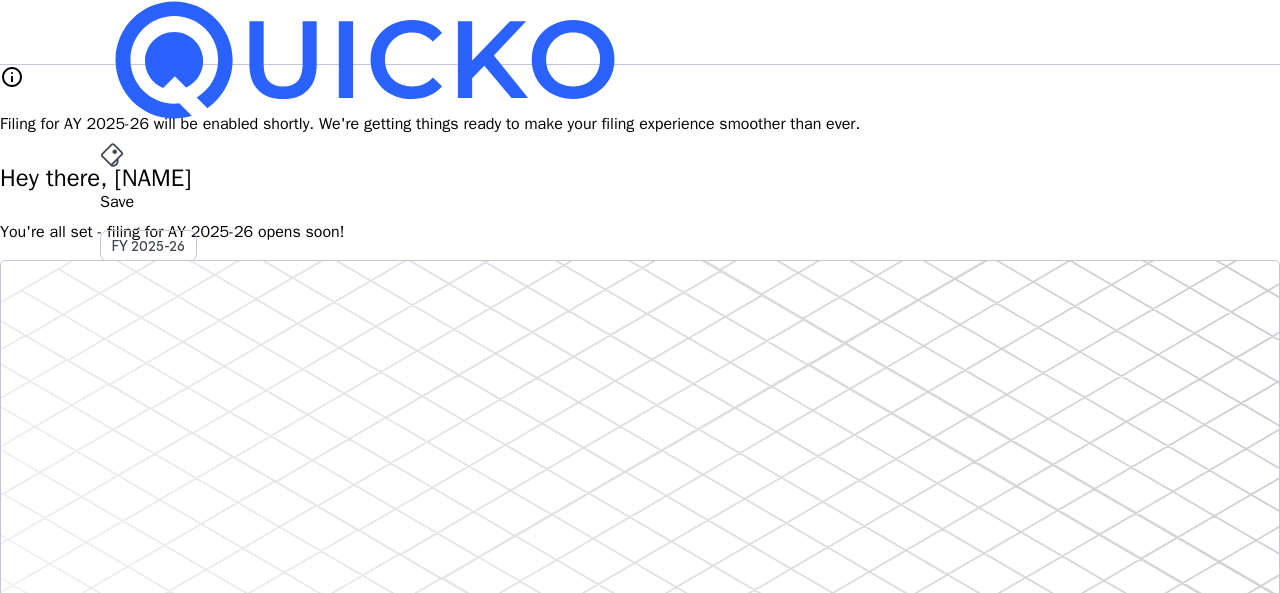 click on "More" at bounding box center [640, 496] 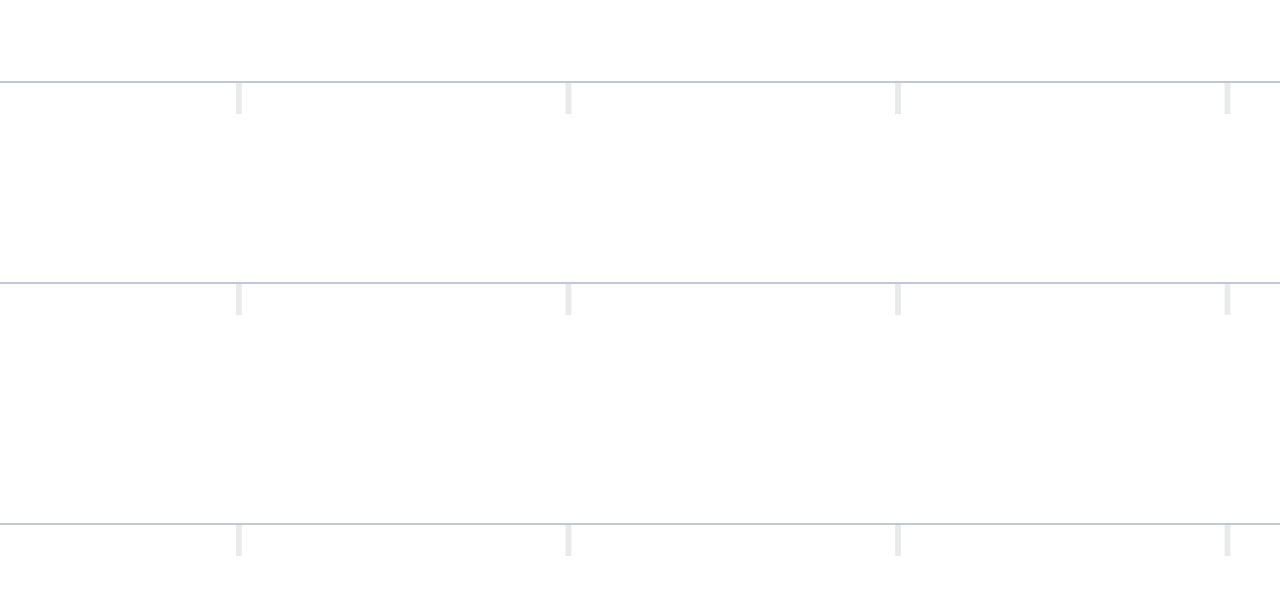 scroll, scrollTop: 500, scrollLeft: 0, axis: vertical 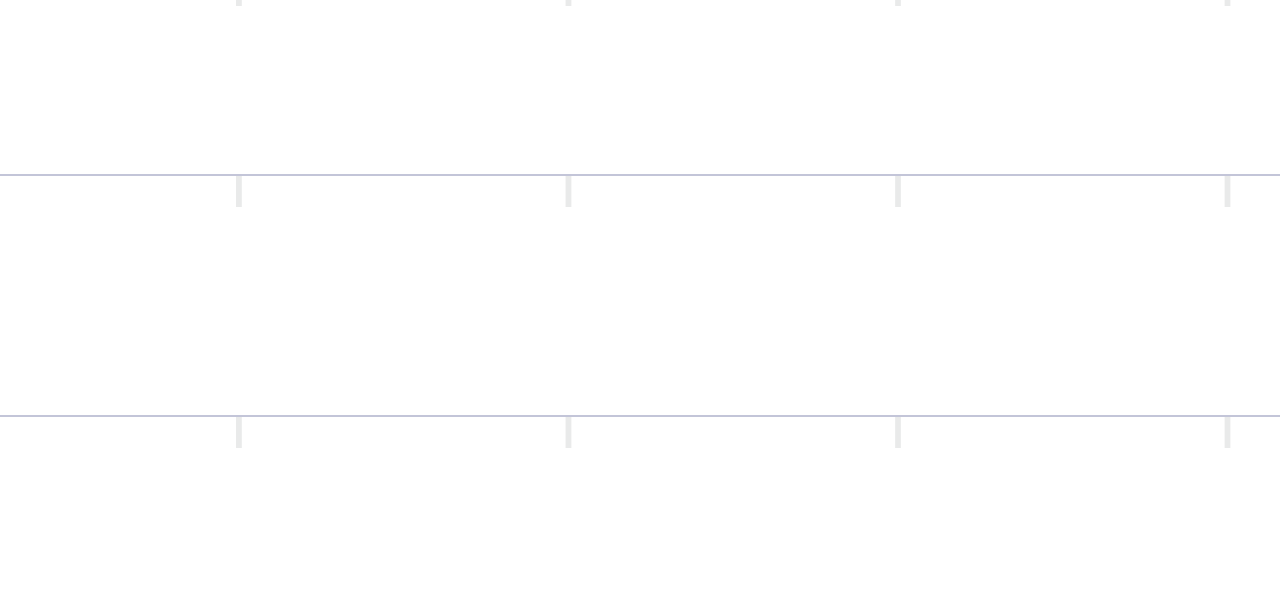 click on "Annual Information Statement (AIS) A comprehensive statement detailing all financial transactions reported to the tax authorities during a financial year.  Download as .xlsx & .json  chevron_right" at bounding box center [900, 532] 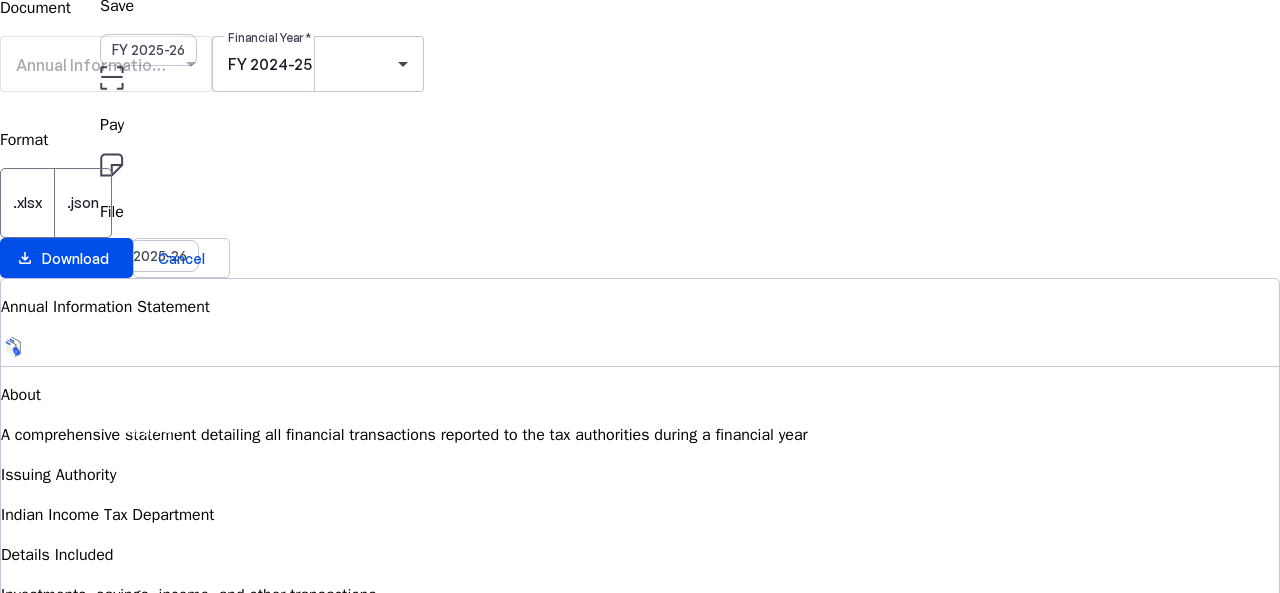 scroll, scrollTop: 200, scrollLeft: 0, axis: vertical 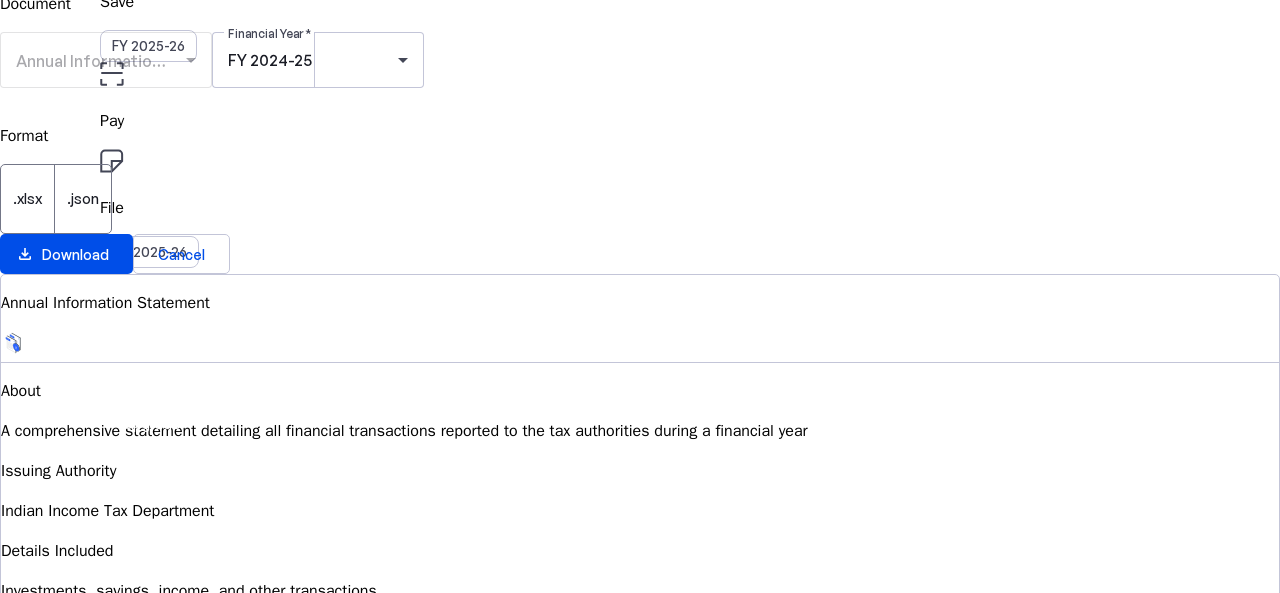 click on "Document Annual Information Statement (AIS) Financial Year FY 2024-25 Format .xlsx .json download_file  Download  Cancel" at bounding box center [640, 133] 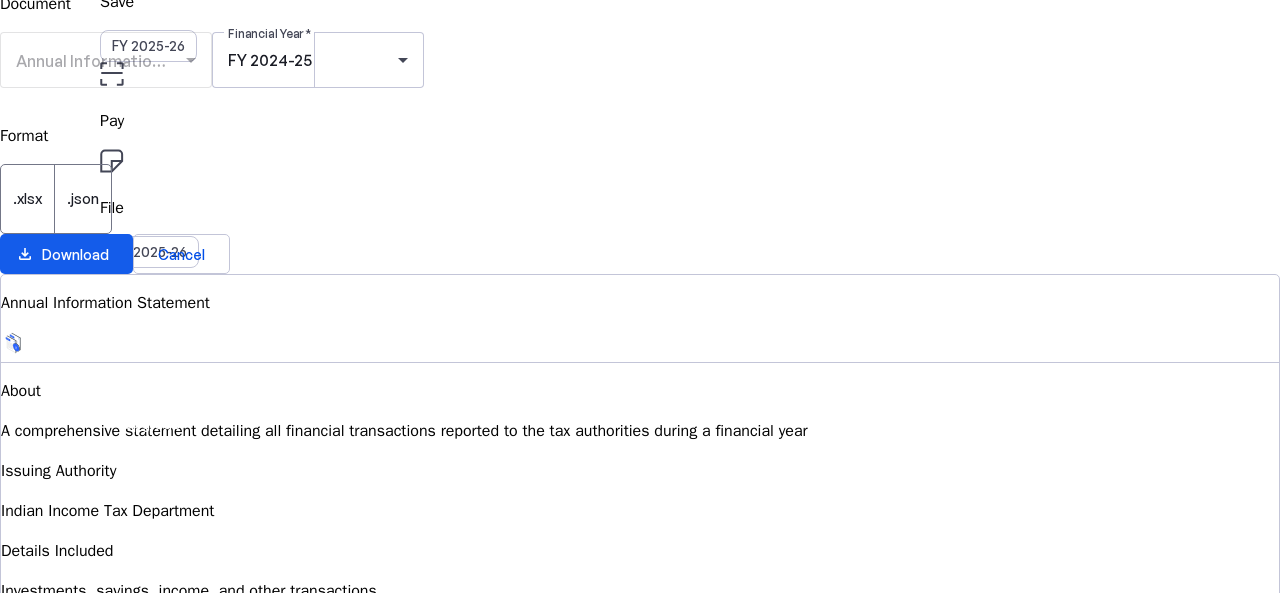 click at bounding box center (66, 254) 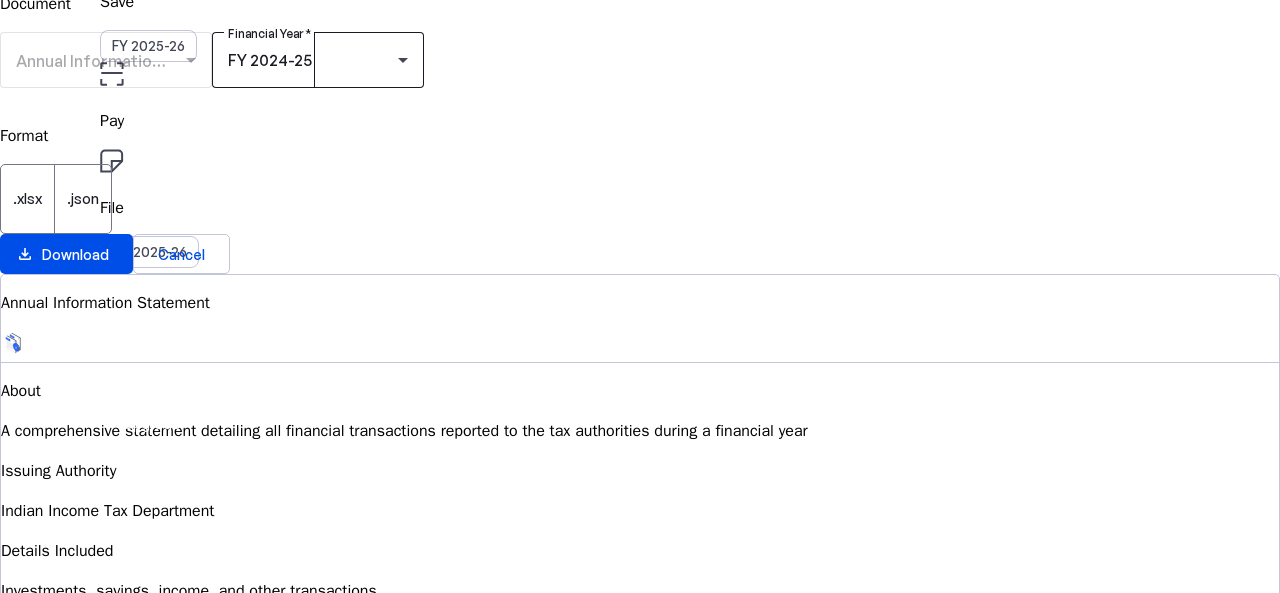 click on "FY 2024-25" at bounding box center (318, 60) 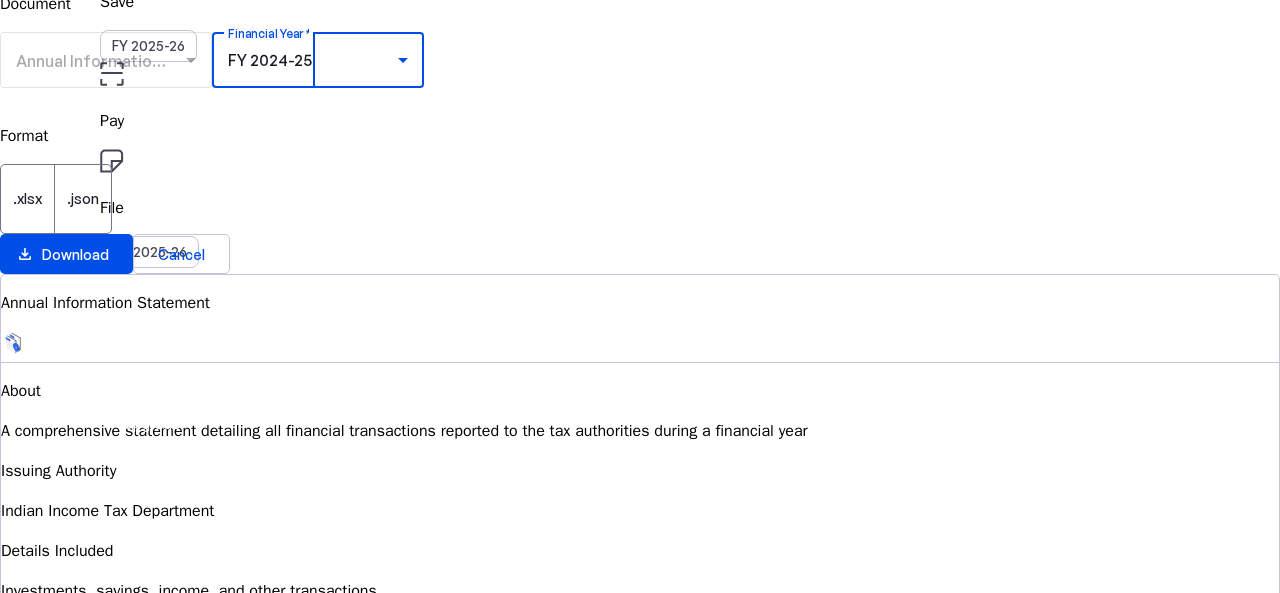 click on "FY 2025-26" at bounding box center [309, 971] 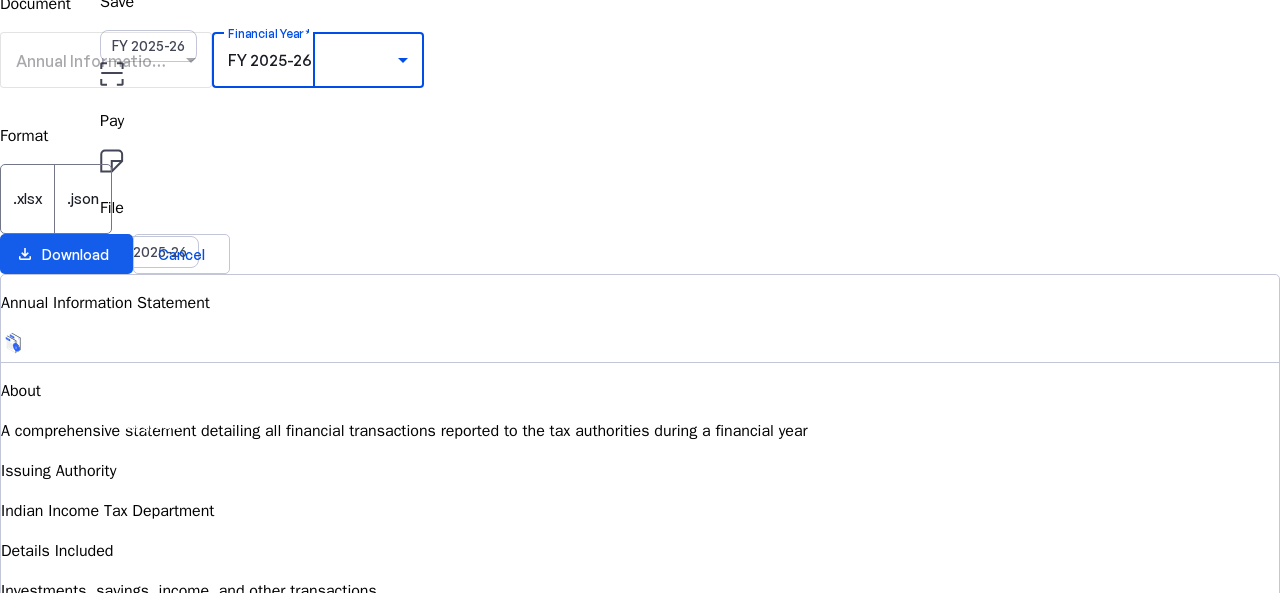 click at bounding box center (66, 254) 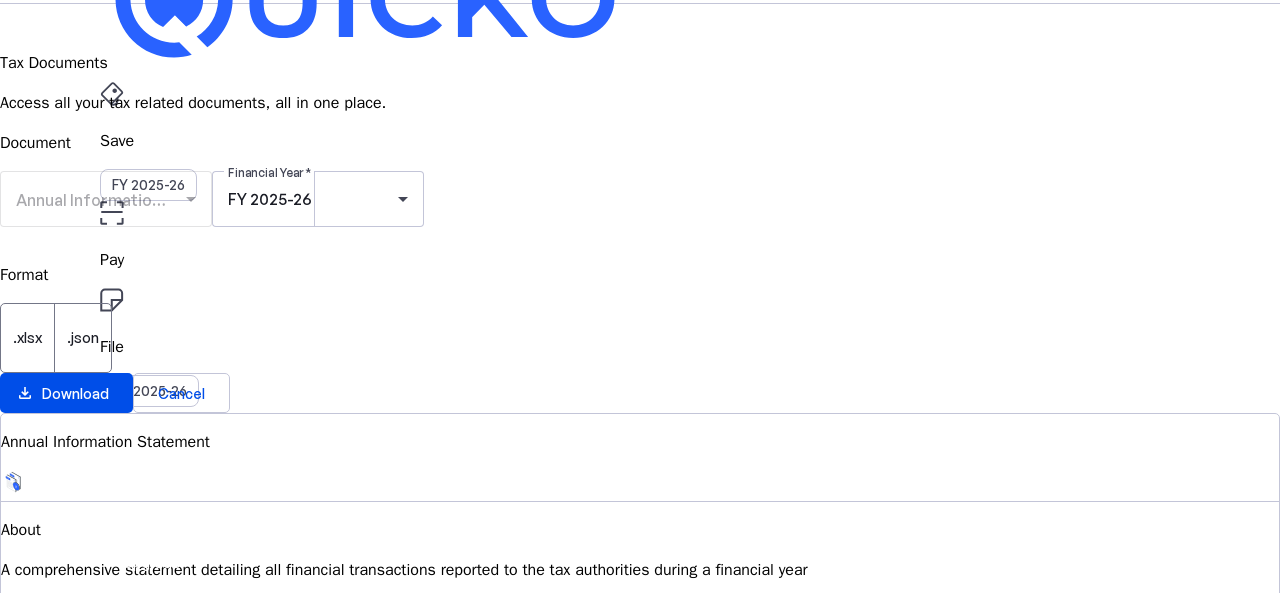 scroll, scrollTop: 0, scrollLeft: 0, axis: both 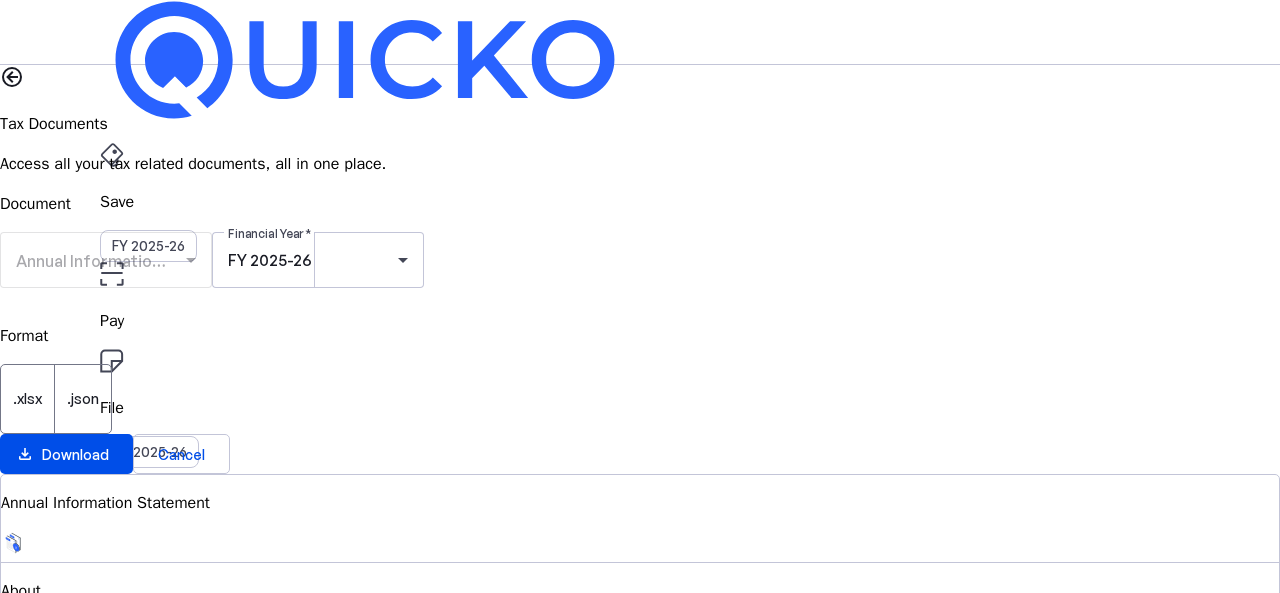 click on "Tax Documents" at bounding box center (640, 496) 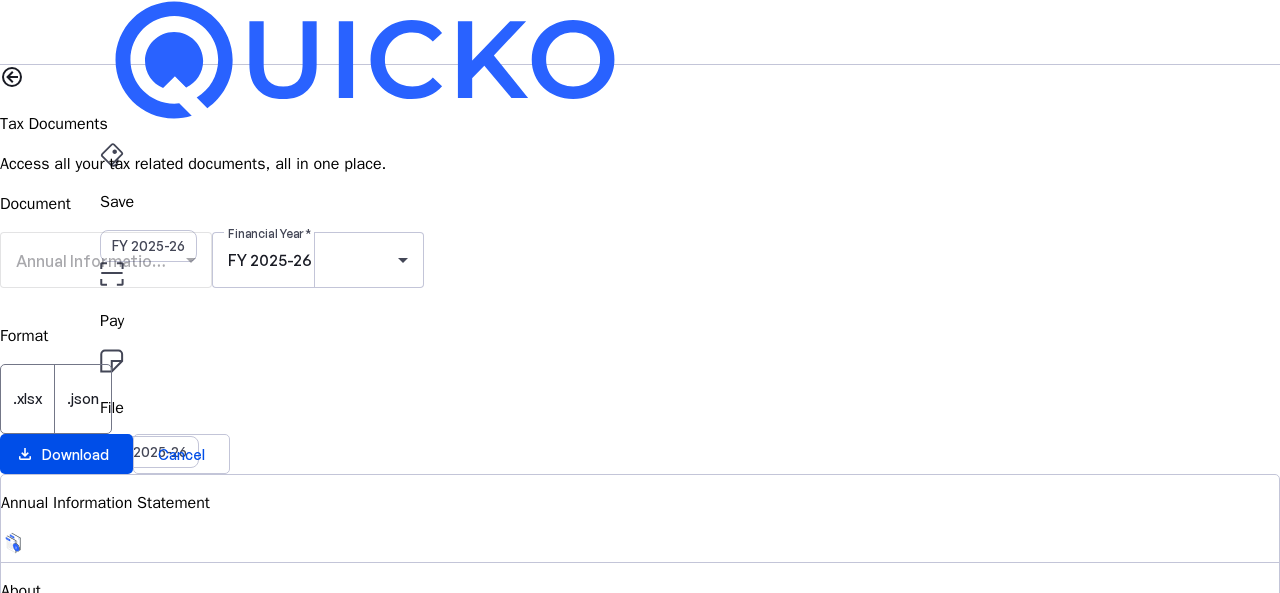 click on "Investments" at bounding box center [90, 1134] 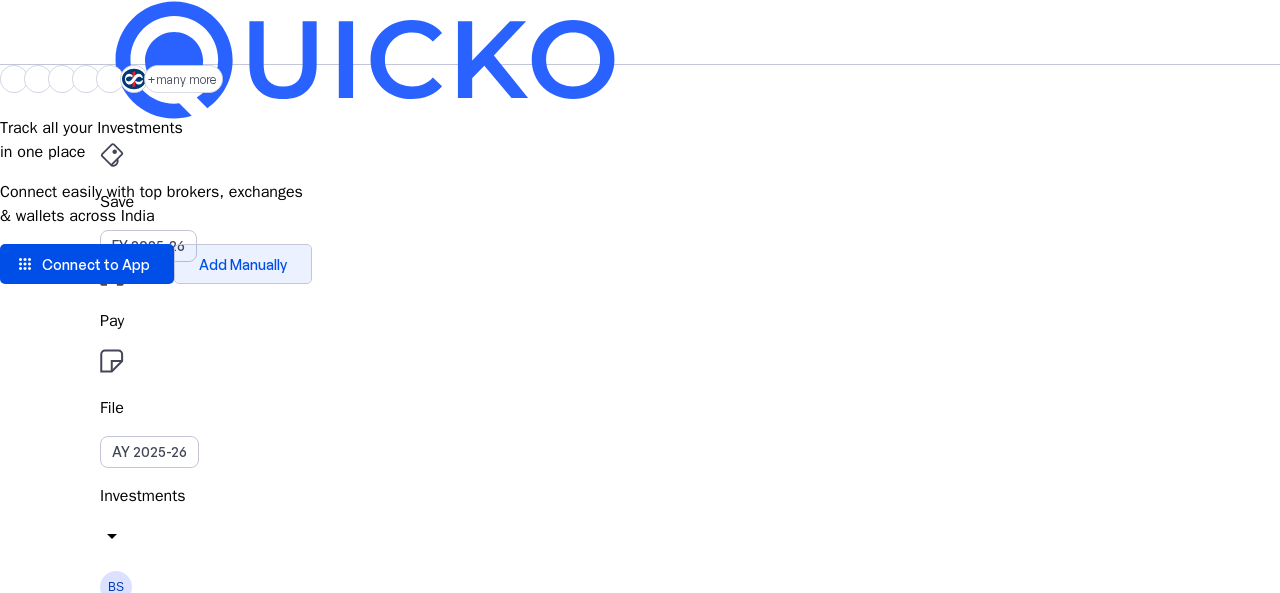click on "Add Manually" at bounding box center [243, 264] 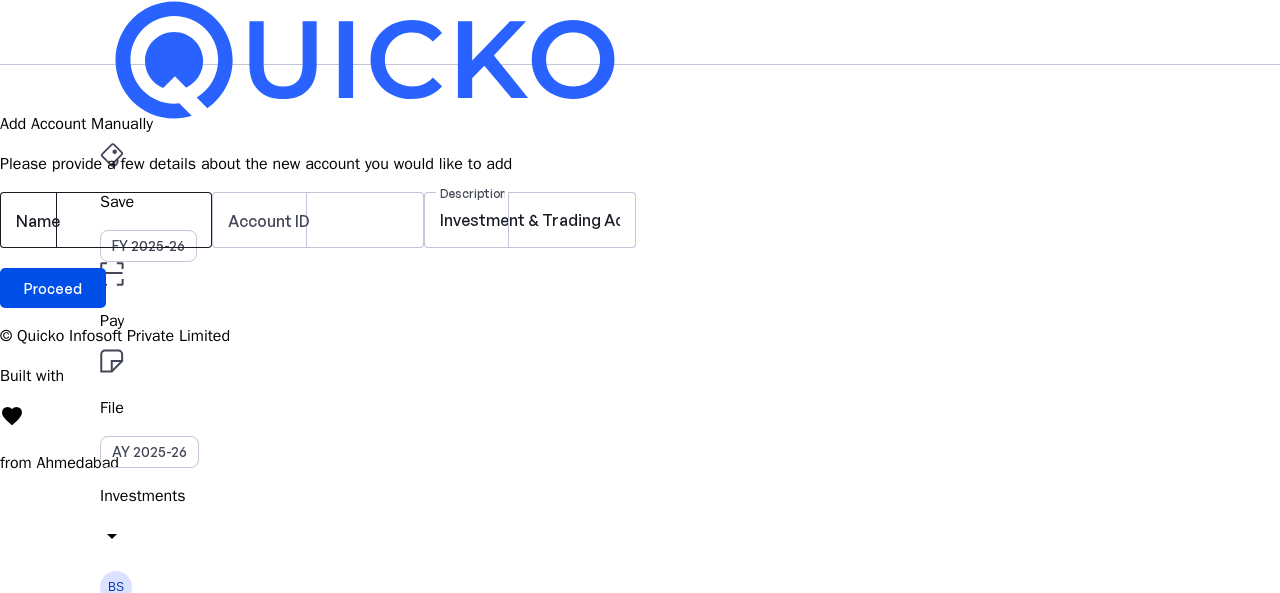 click at bounding box center [106, 220] 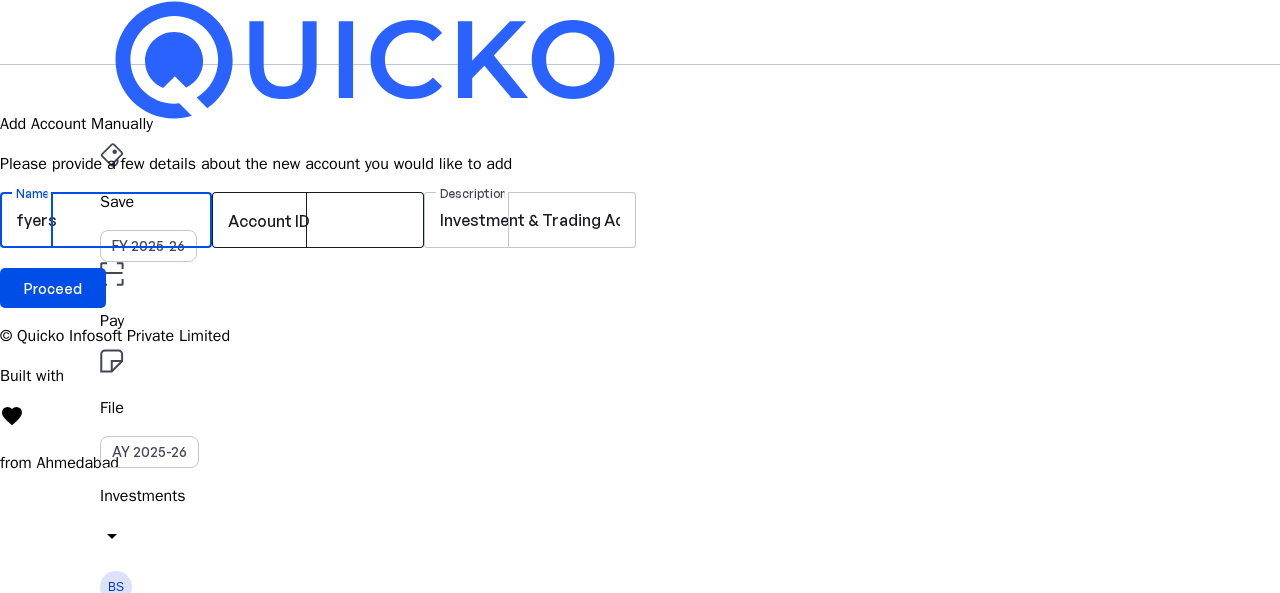 type on "fyers" 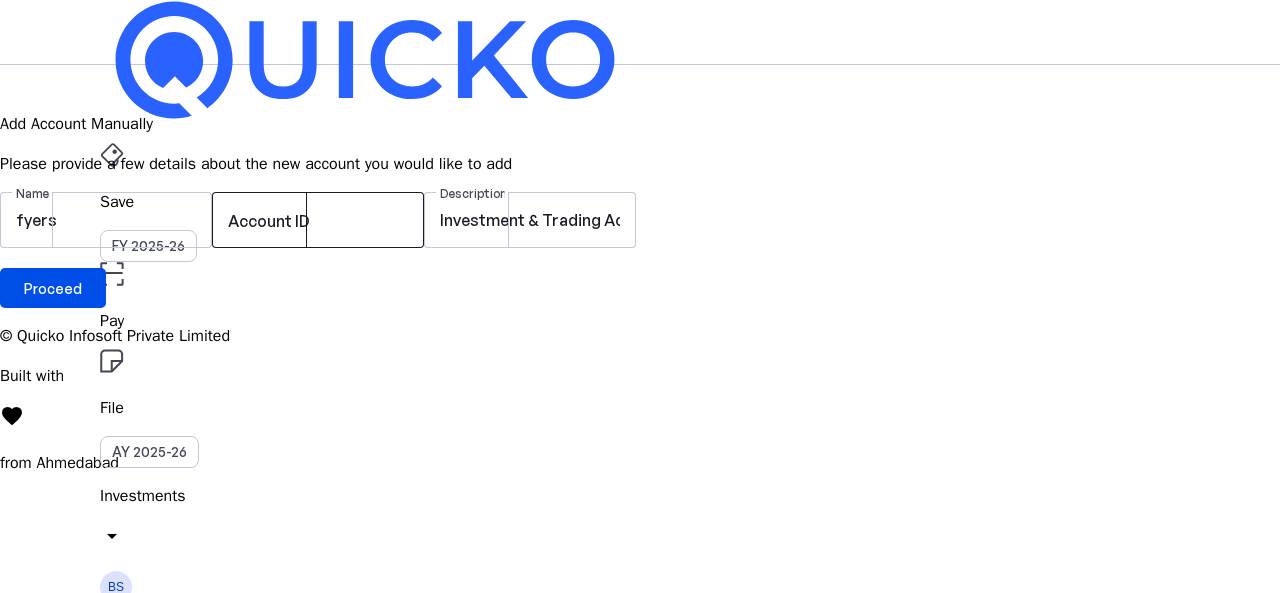 click on "Account ID" at bounding box center [269, 221] 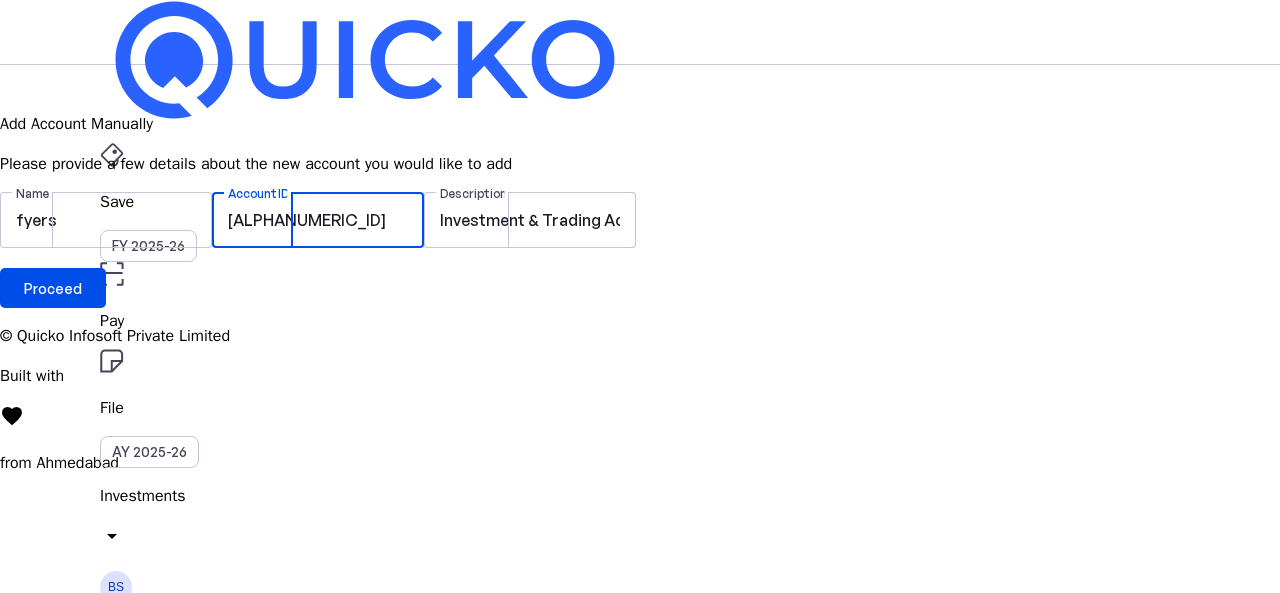 type on "xb12572" 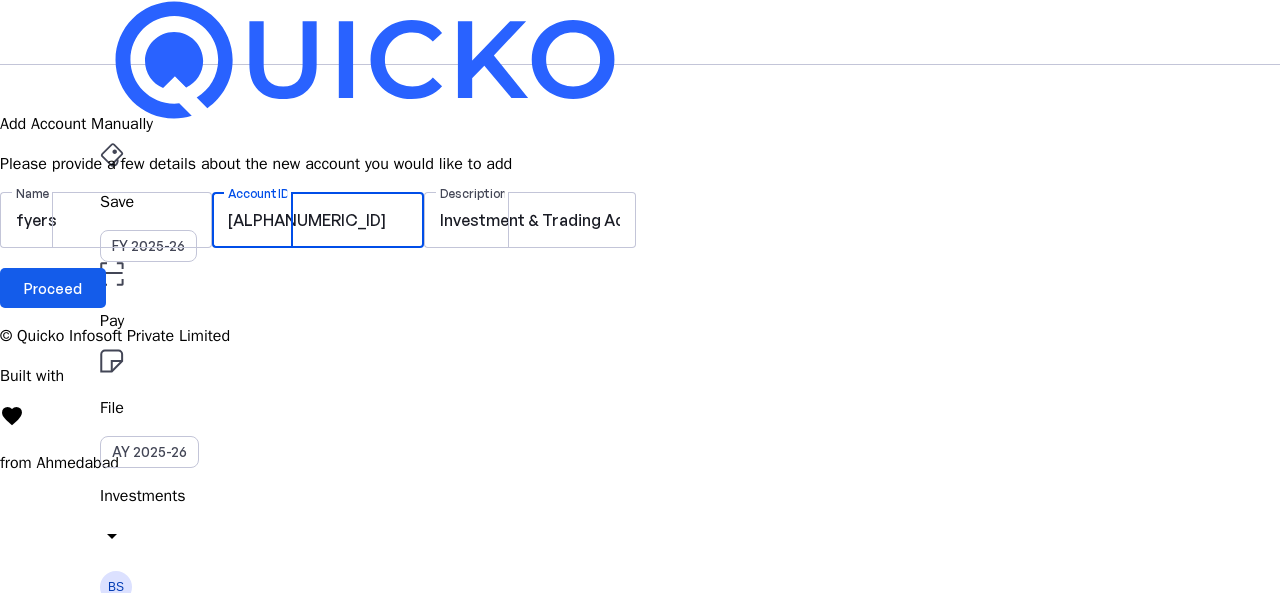 click on "Proceed" at bounding box center (53, 288) 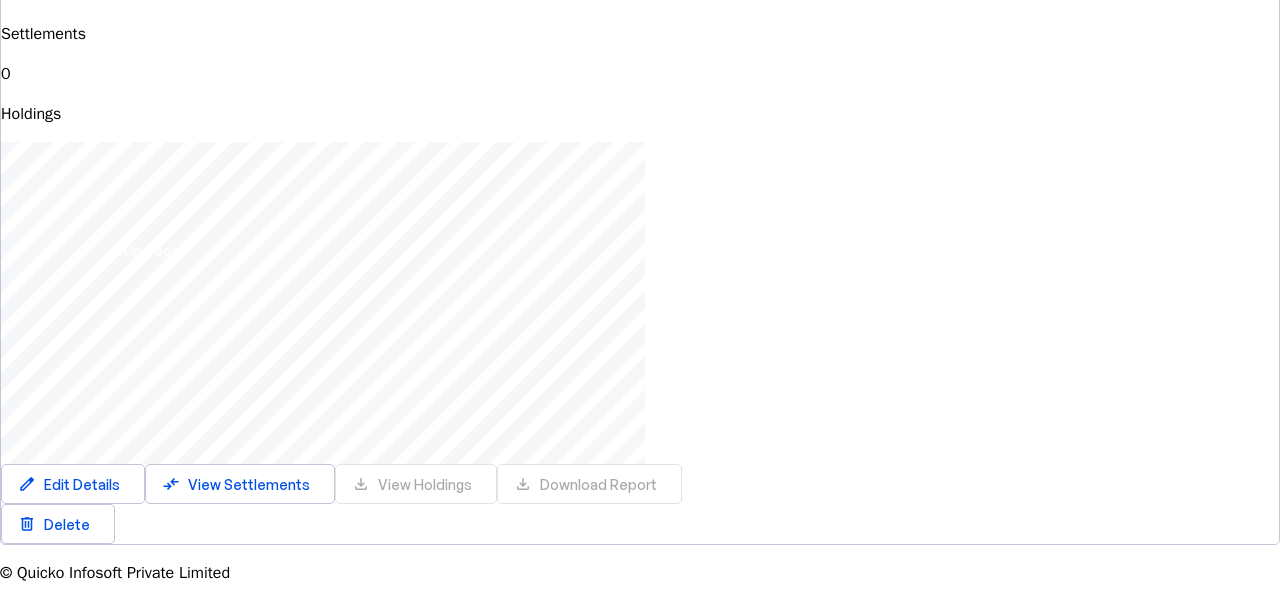 scroll, scrollTop: 384, scrollLeft: 0, axis: vertical 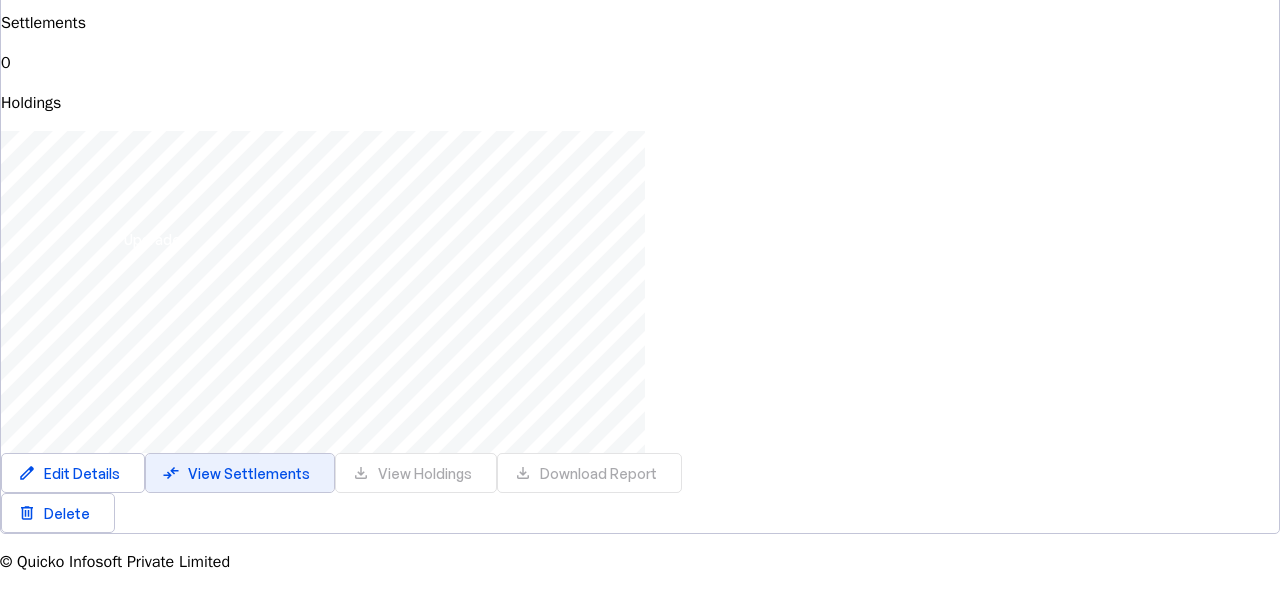 click on "View Settlements" at bounding box center (82, 473) 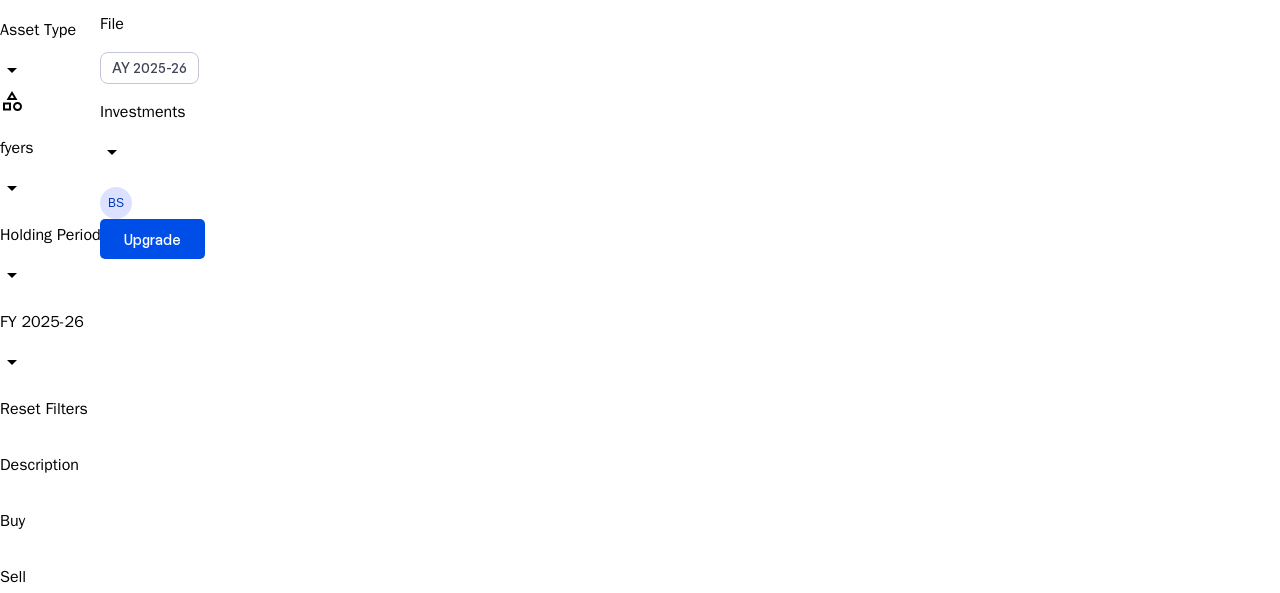 scroll, scrollTop: 0, scrollLeft: 0, axis: both 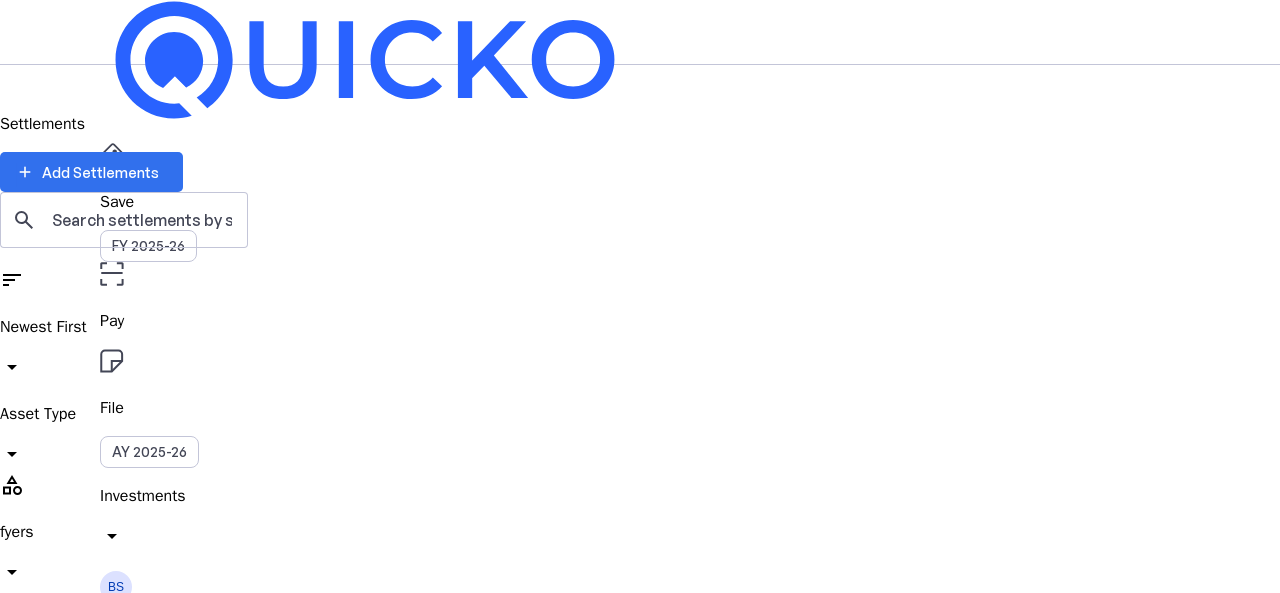 click on "Add Settlements" at bounding box center (100, 172) 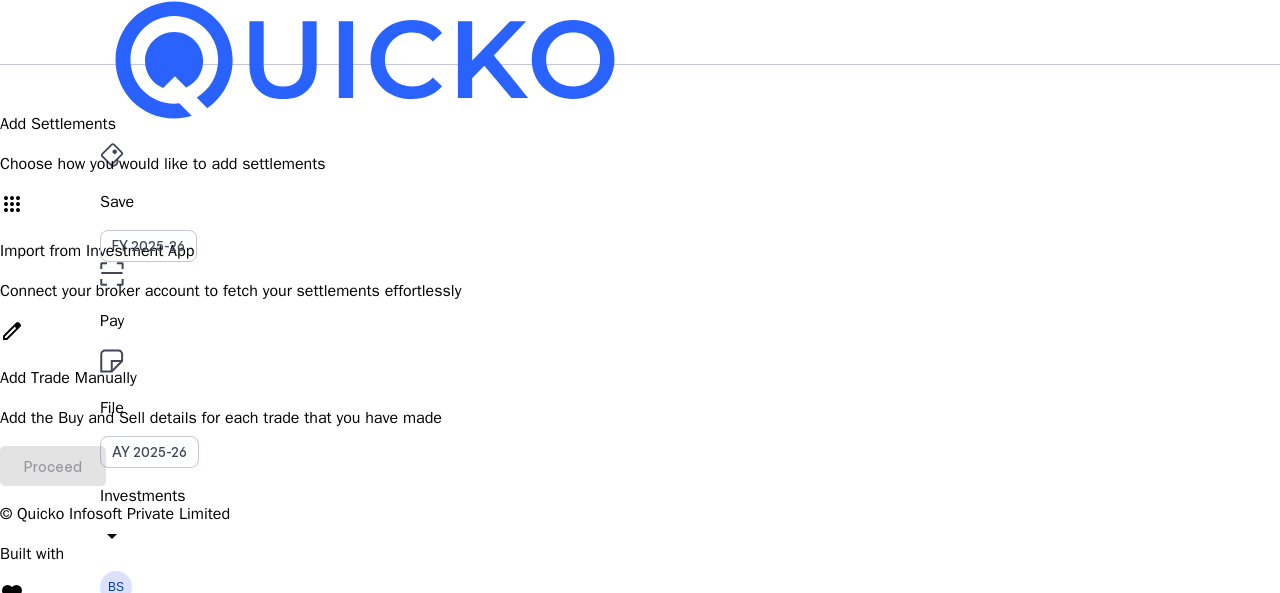 click on "Import from Investment App" at bounding box center (640, 251) 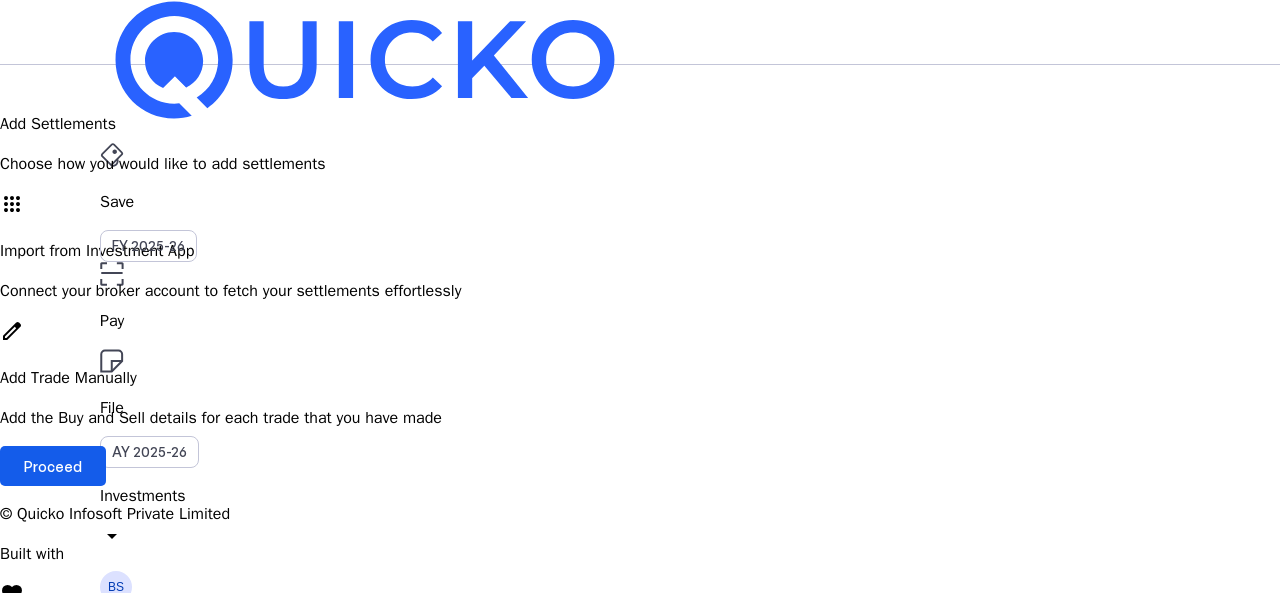 click on "Proceed" at bounding box center [53, 466] 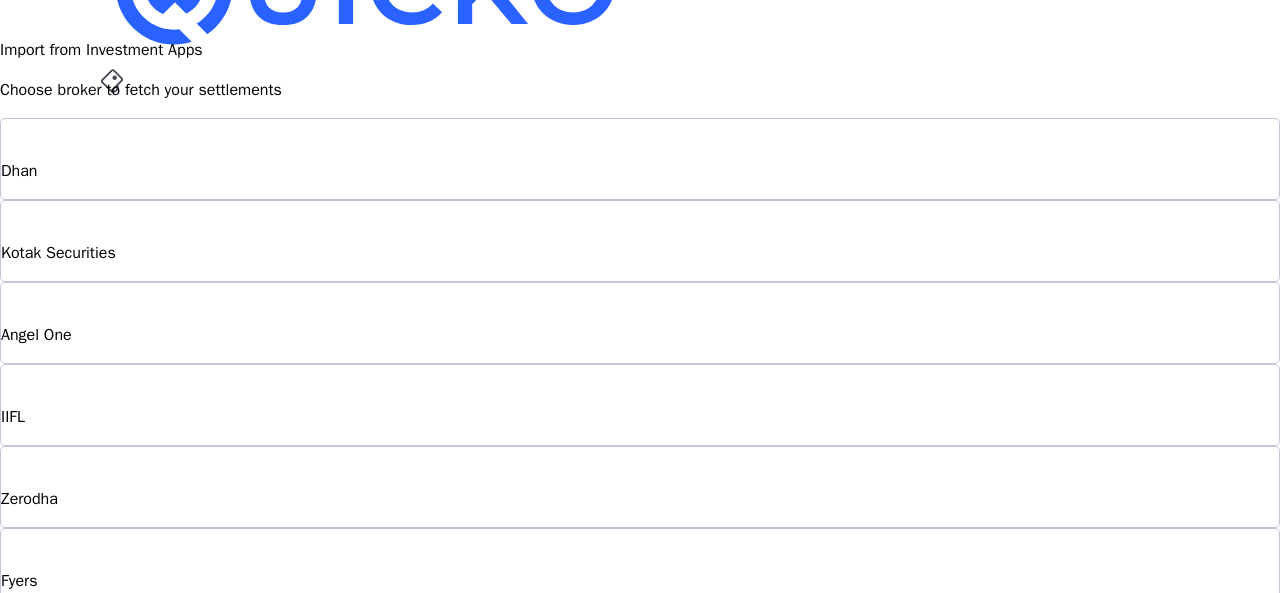 scroll, scrollTop: 200, scrollLeft: 0, axis: vertical 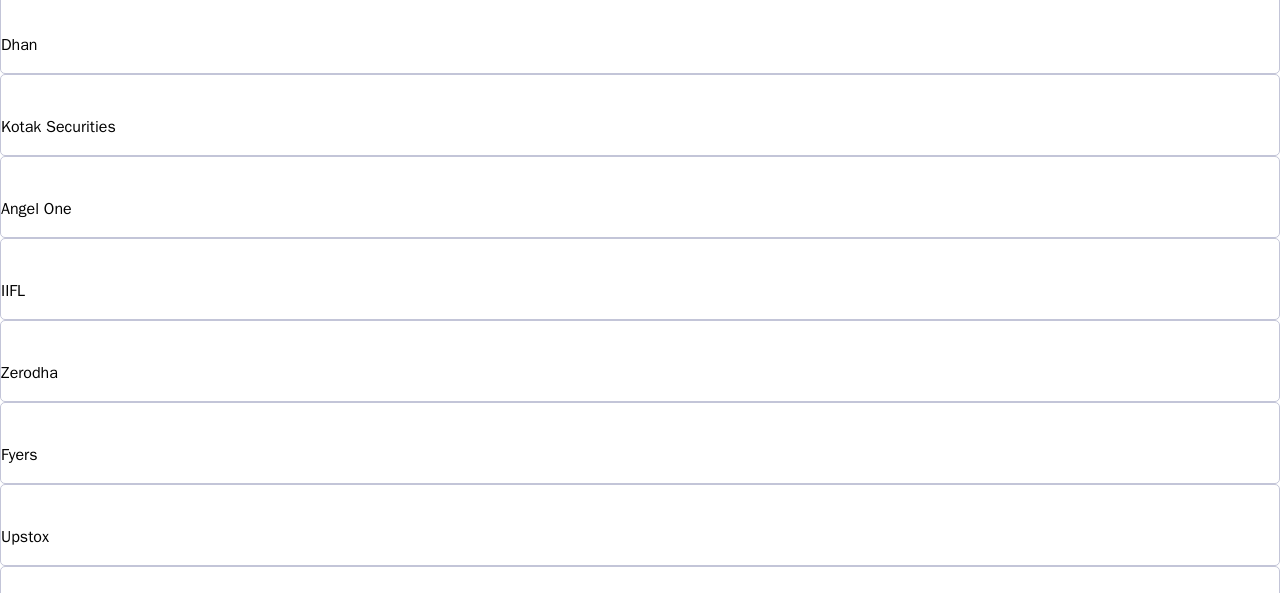 click on "Fyers" at bounding box center (640, 45) 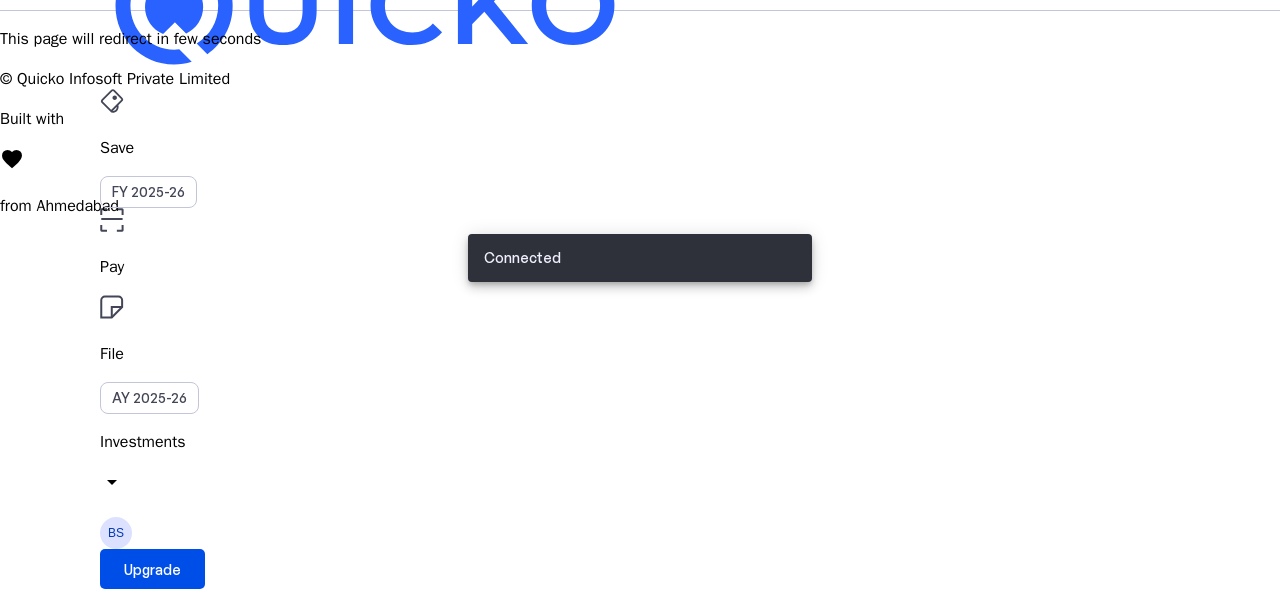 scroll, scrollTop: 0, scrollLeft: 0, axis: both 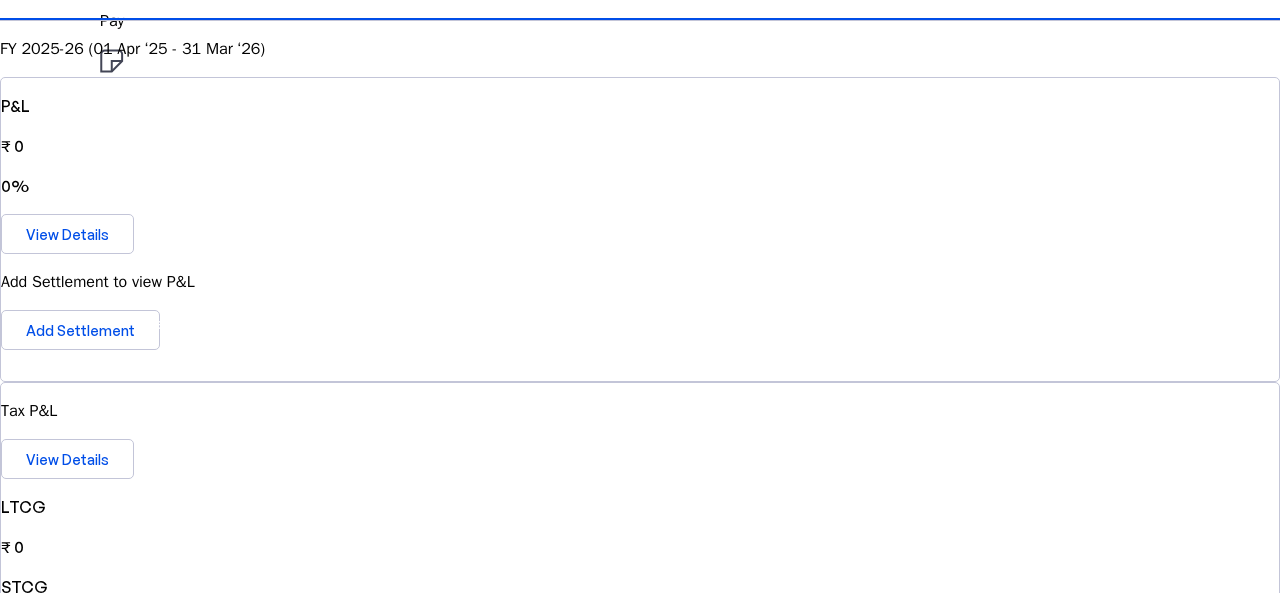 click on "Connect Account" at bounding box center (649, 1501) 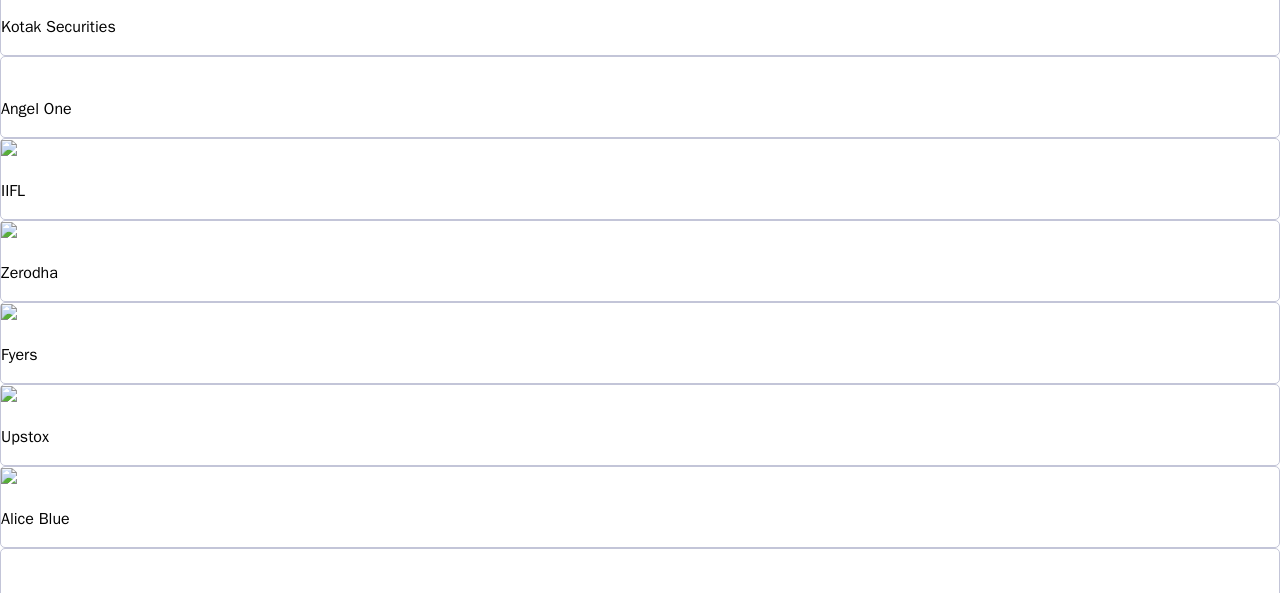 scroll, scrollTop: 0, scrollLeft: 0, axis: both 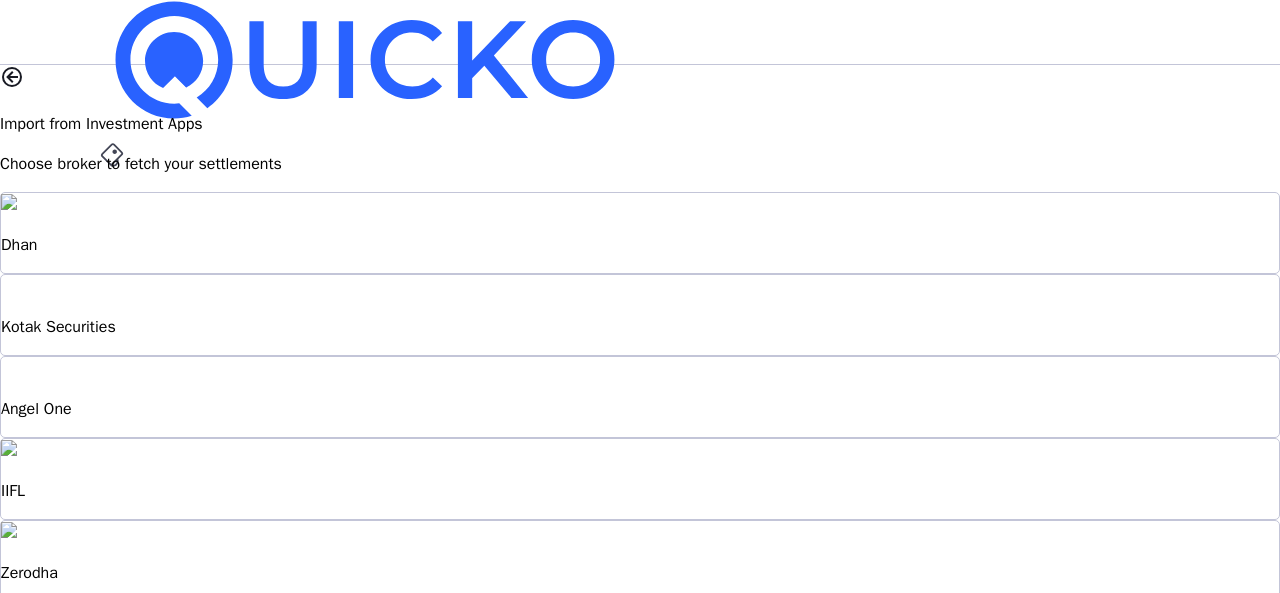 click on "Dhan" at bounding box center (640, 233) 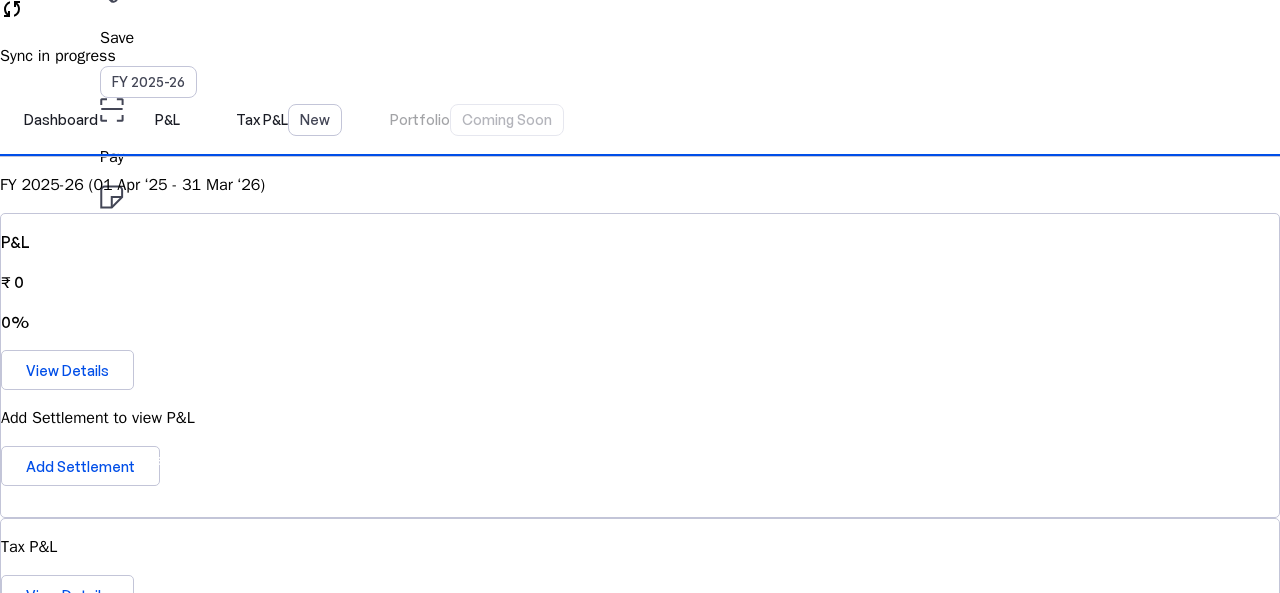 scroll, scrollTop: 200, scrollLeft: 0, axis: vertical 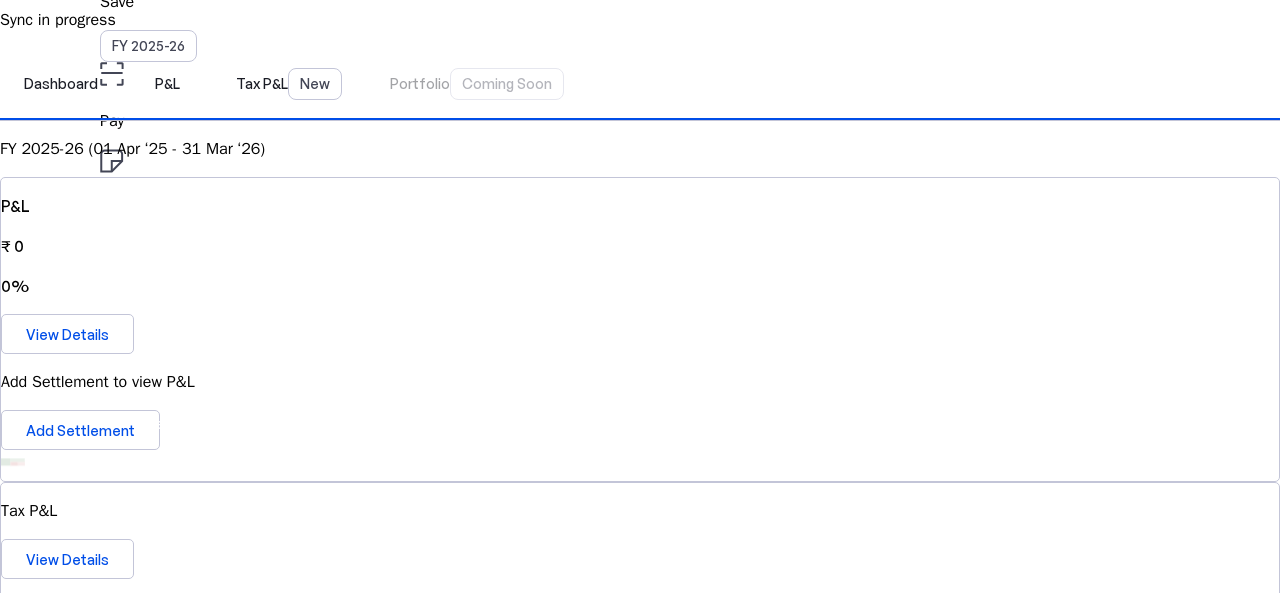 click on "Connect Account" at bounding box center (649, 1737) 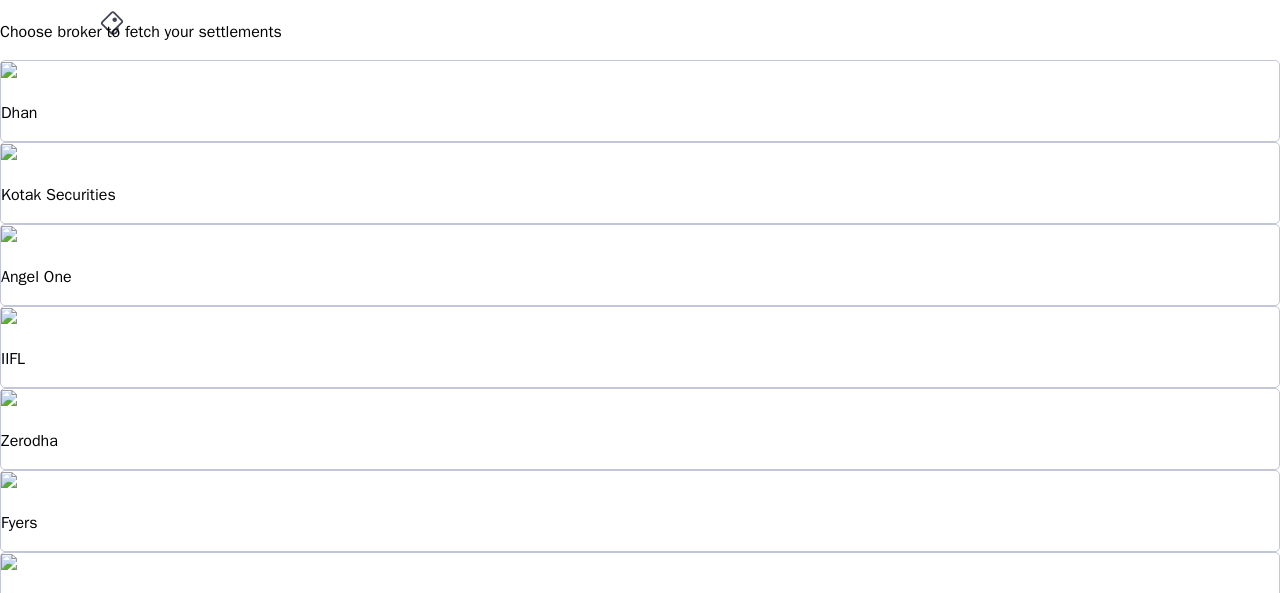 scroll, scrollTop: 0, scrollLeft: 0, axis: both 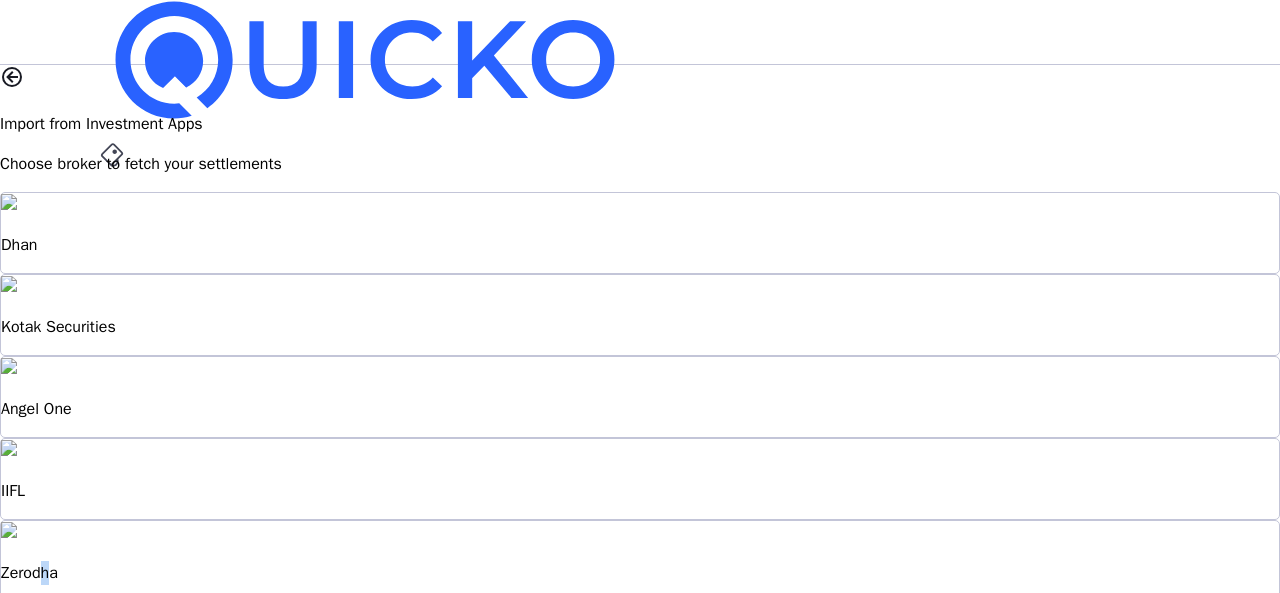 click on "Zerodha" at bounding box center (640, 245) 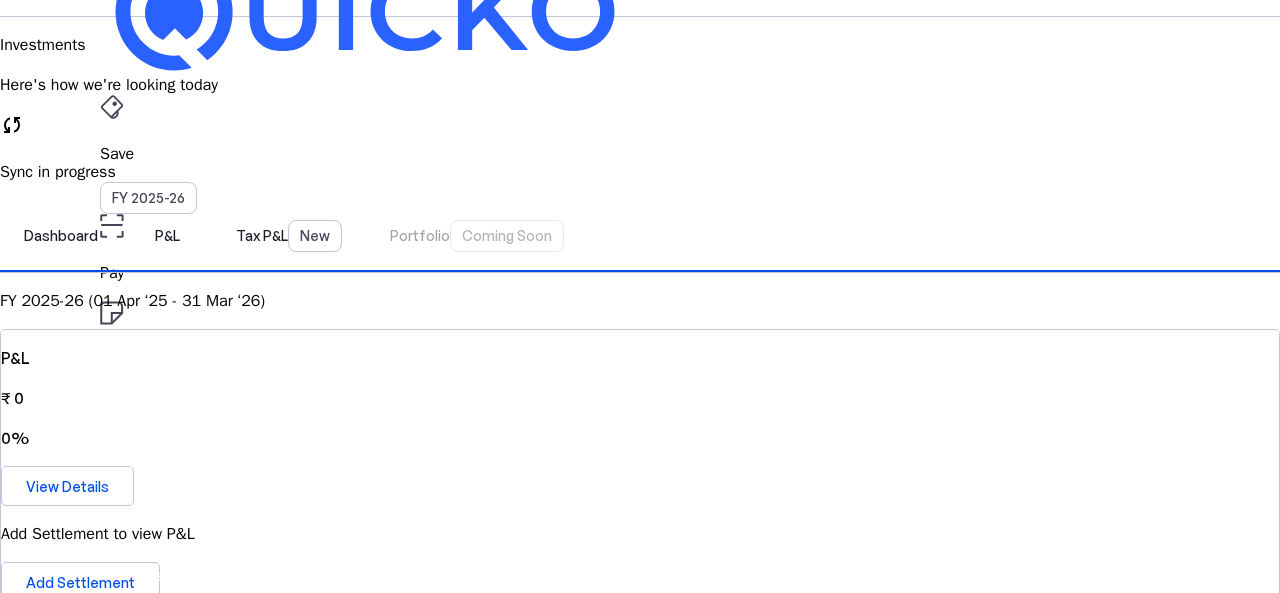 scroll, scrollTop: 200, scrollLeft: 0, axis: vertical 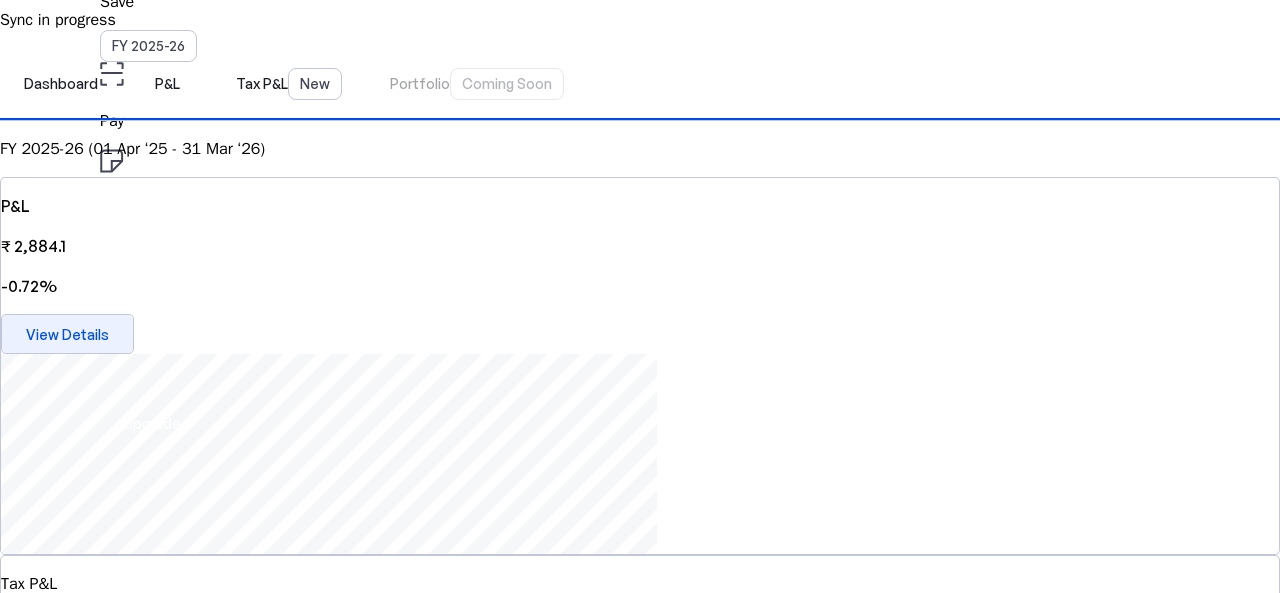 click on "View Details" at bounding box center (67, 334) 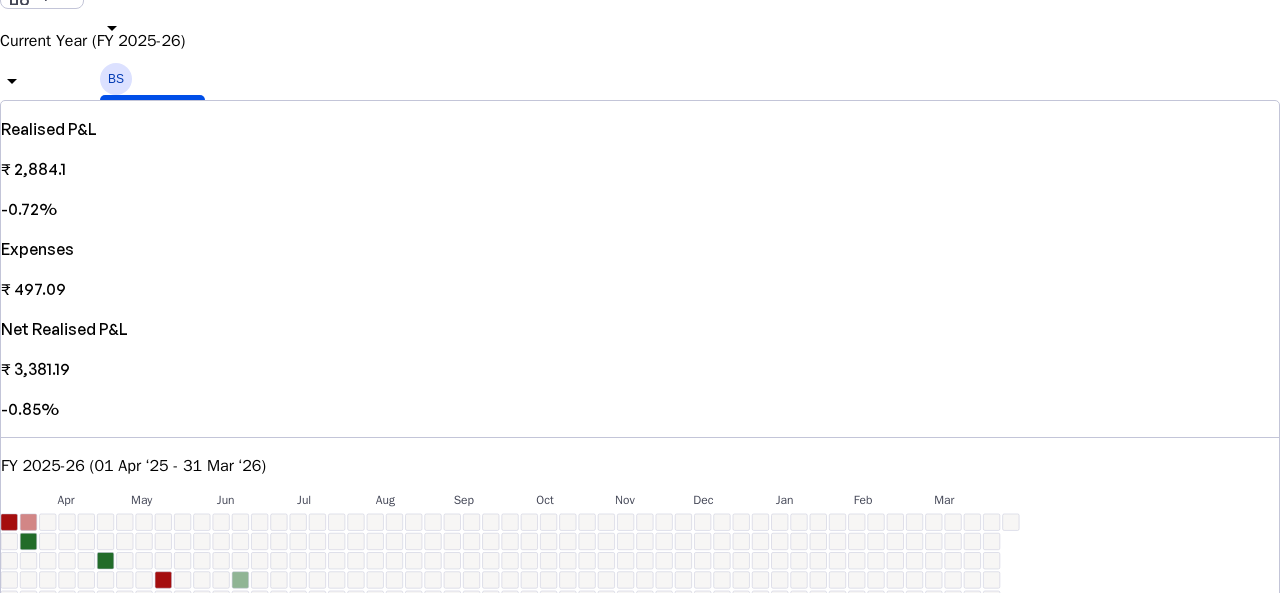 scroll, scrollTop: 700, scrollLeft: 0, axis: vertical 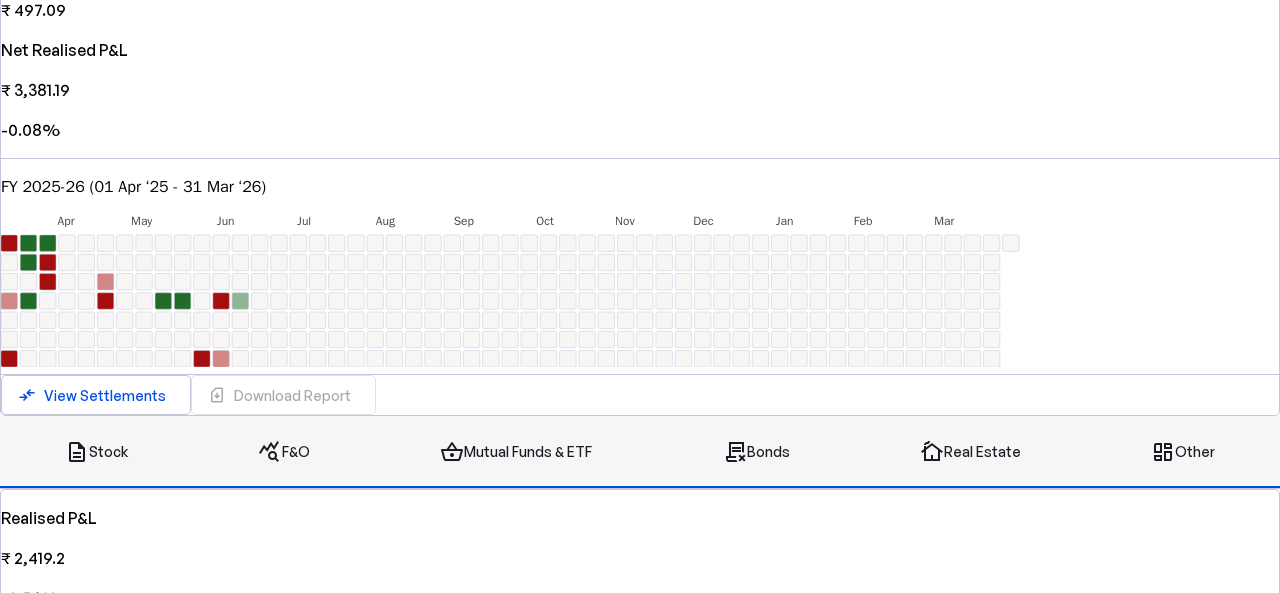 click on "query_stats  F&O" at bounding box center [284, 452] 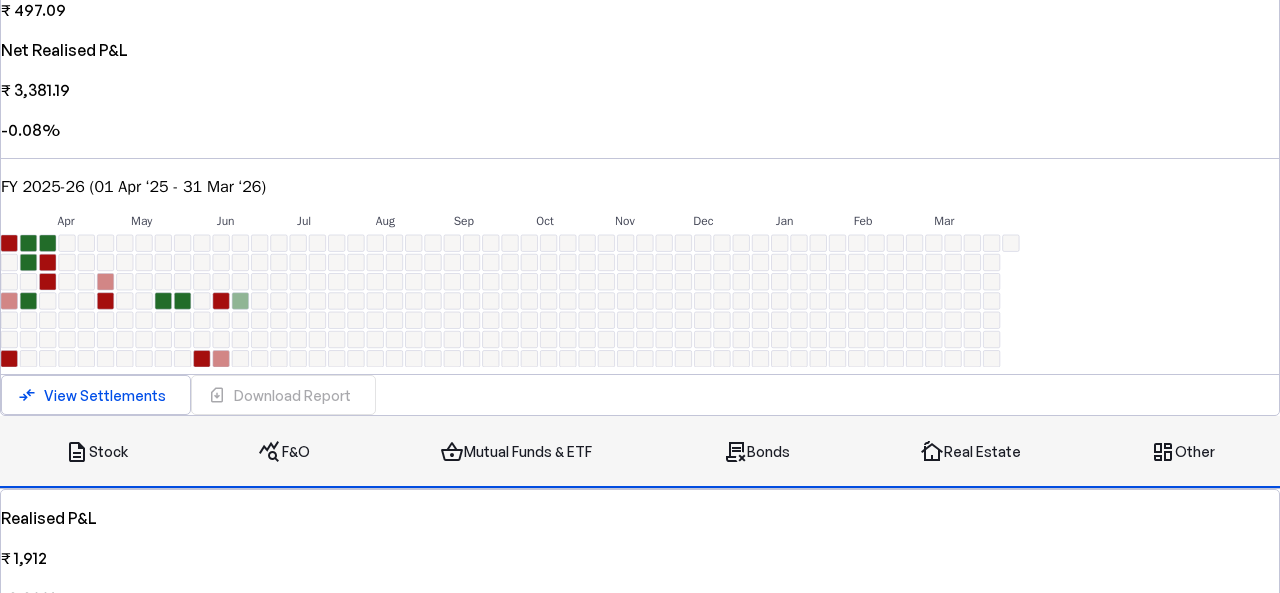 click on "shopping_basket  Mutual Funds & ETF" at bounding box center [516, 452] 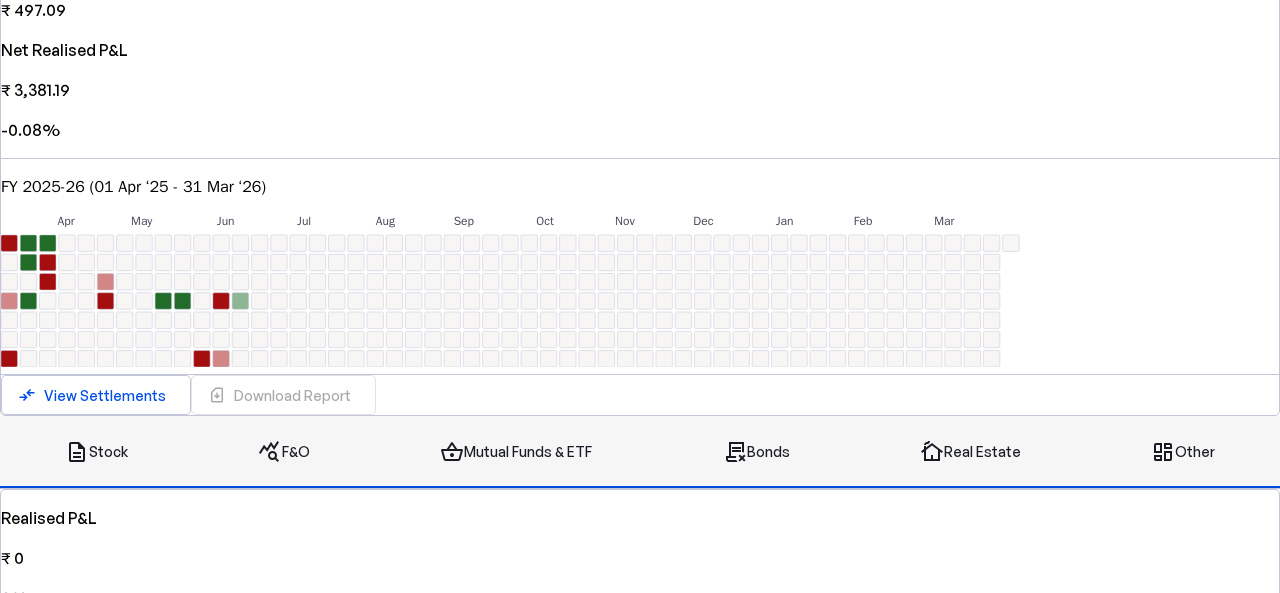 click on "contract_delete" at bounding box center (735, 452) 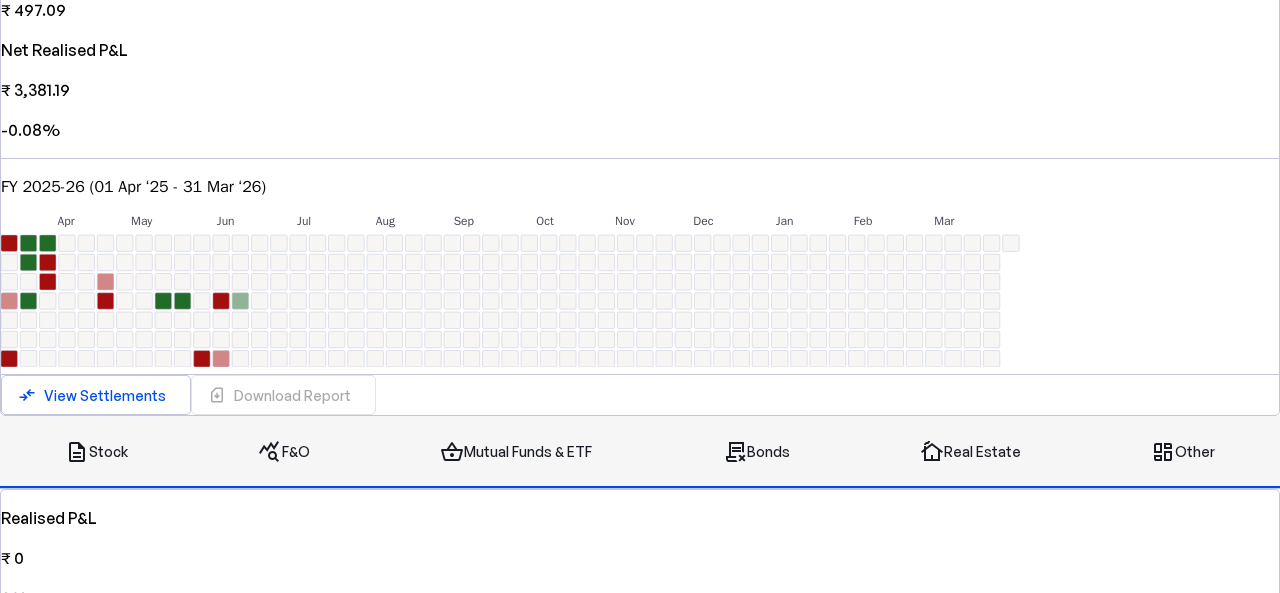 click on "cottage" at bounding box center (932, 452) 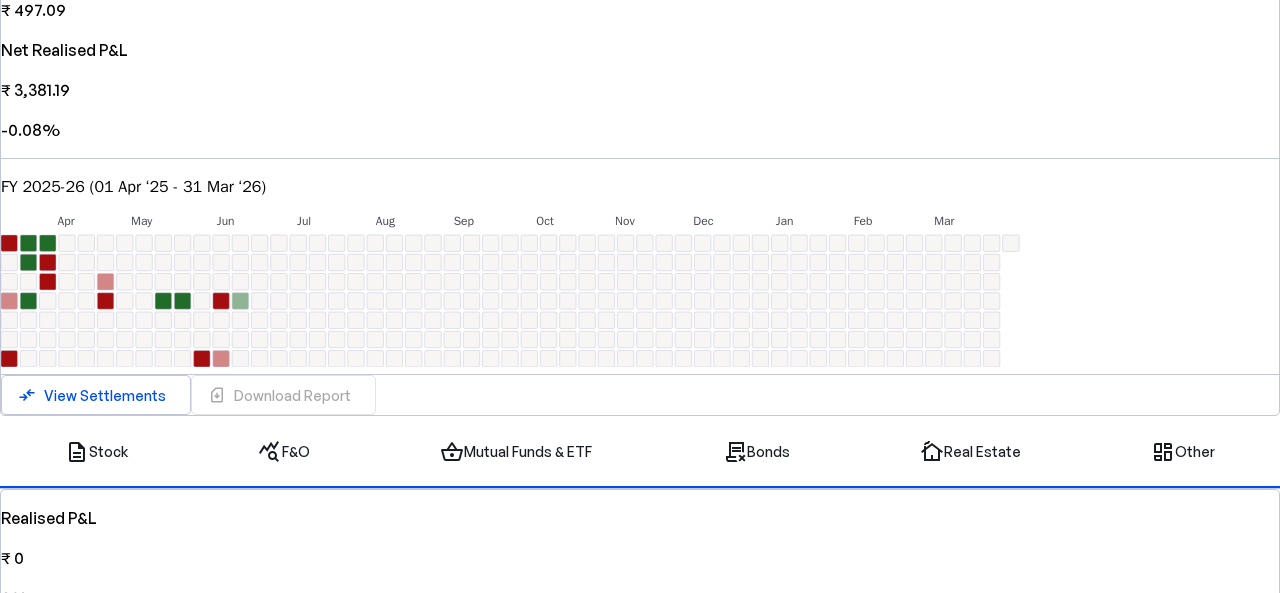 click on "Save FY 2025-26  Pay   File AY 2025-26  Investments  arrow_drop_down  BS   Upgrade  Investments Here's how we're looking today  Dashboard   P&L   Tax P&L  New  Portfolio  Coming Soon All Accounts  Fyers   Dhan  category  fyers   Zerodha   Current Year (FY 2025-26)   arrow_drop_down  Realised P&L ₹ 2,884.1 -0.05% Expenses ₹ 497.09 Net Realised P&L ₹ 3,381.19 -0.08% FY 2025-26 (01 Apr ‘25 - 31 Mar ‘26) Apr May Jun Jul Aug Sep Oct Nov Dec Jan Feb Mar -₹2700 on 1 Apr '25 ₹0 on 2 Apr '25 ₹0 on 3 Apr '25 -₹190 on 4 Apr '25 ₹0 on 5 Apr '25 ₹0 on 6 Apr '25 -₹7082.85 on 7 Apr '25 +₹895.6 on 8 Apr '25 +₹880 on 9 Apr '25 ₹0 on 10 Apr '25 +₹1000 on 11 Apr '25 ₹0 on 12 Apr '25 ₹0 on 13 Apr '25 ₹0 on 14 Apr '25 +₹500 on 15 Apr '25 -₹850 on 16 Apr '25 -₹700 on 17 Apr '25 ₹0 on 18 Apr '25 ₹0 on 19 Apr '25 ₹0 on 20 Apr '25 ₹0 on 21 Apr '25 ₹0 on 22 Apr '25 ₹0 on 23 Apr '25 ₹0 on 24 Apr '25 ₹0 on 25 Apr '25 ₹0 on 26 Apr '25 ₹0 on 27 Apr '25 ₹0 on 28 Apr '25 0%" at bounding box center (640, 655) 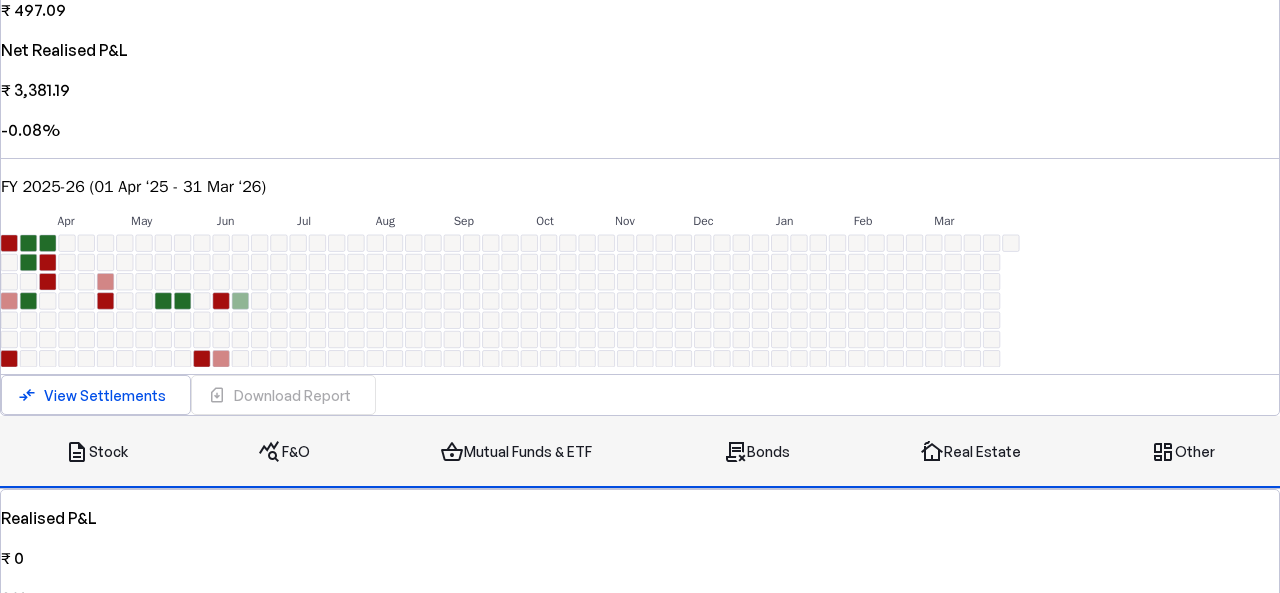 click on "browse  Other" at bounding box center [1183, 452] 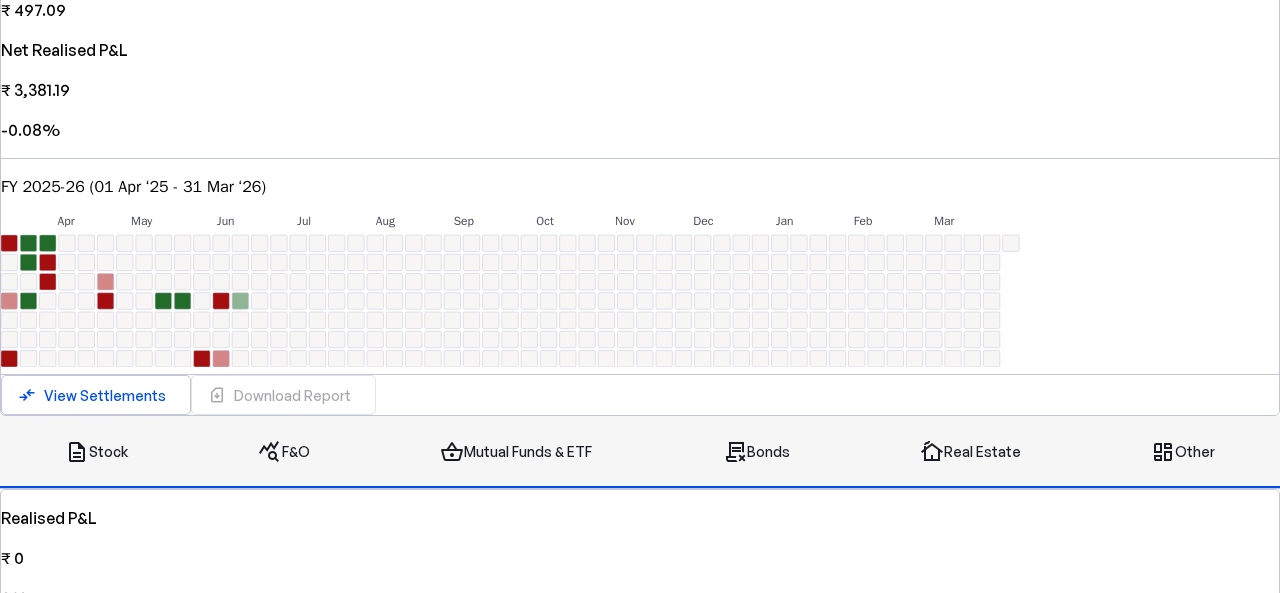 click on "description  Stock" at bounding box center (96, 452) 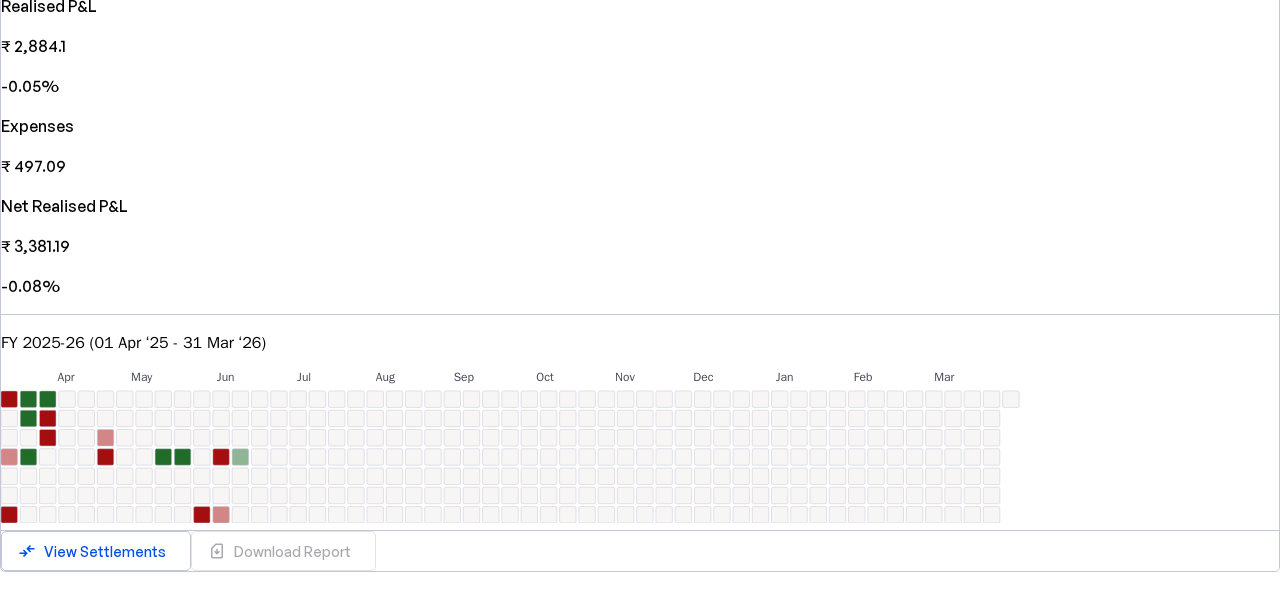 scroll, scrollTop: 93, scrollLeft: 0, axis: vertical 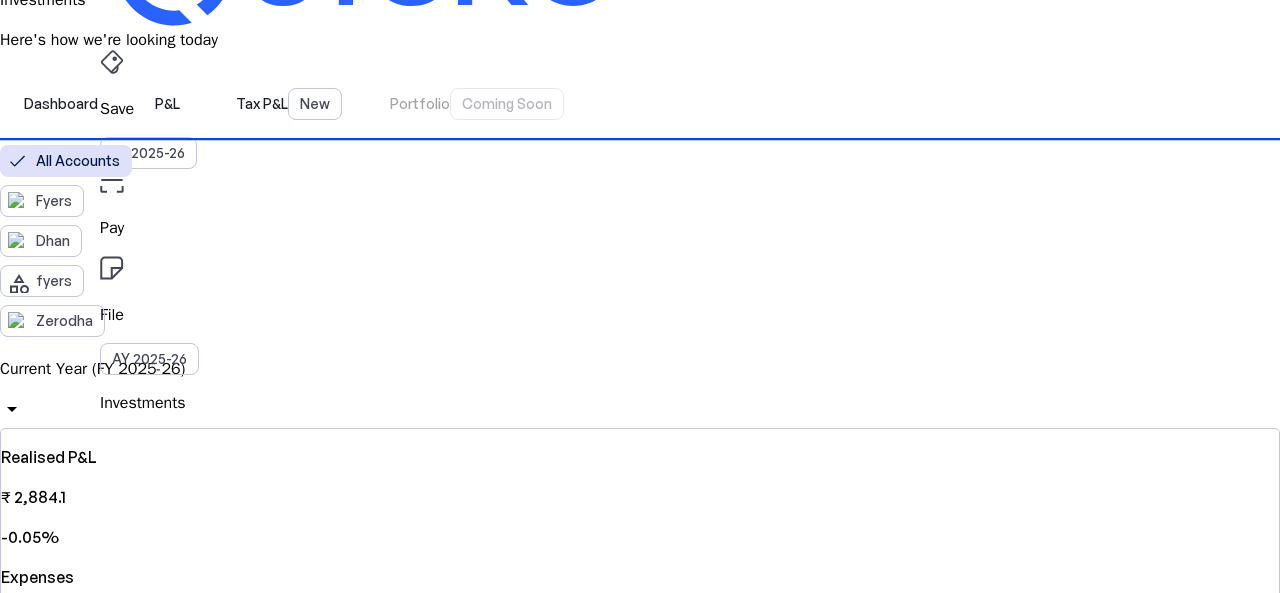 click on "Current Year (FY 2025-26)" at bounding box center [640, 369] 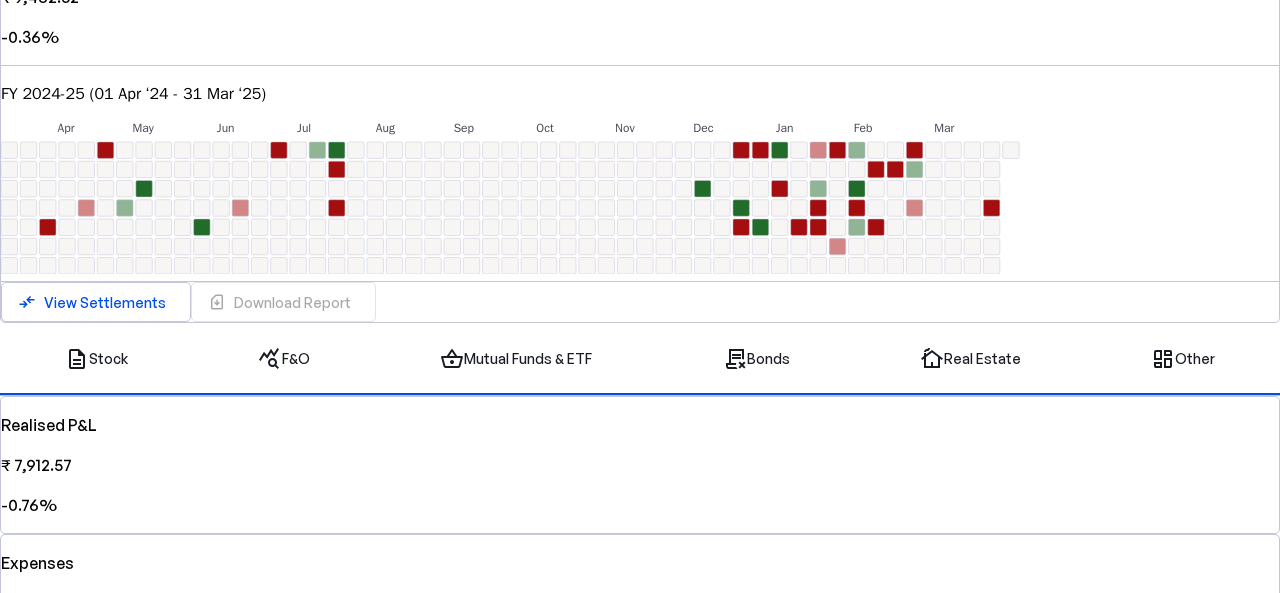 scroll, scrollTop: 0, scrollLeft: 0, axis: both 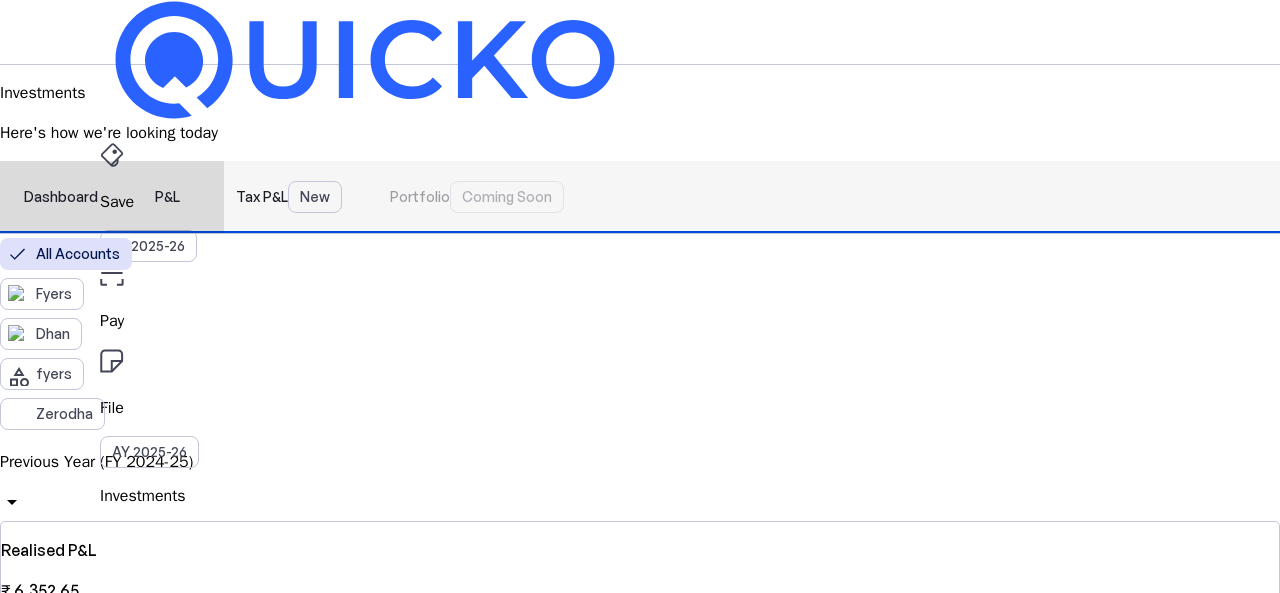 click on "Tax P&L  New" at bounding box center (289, 197) 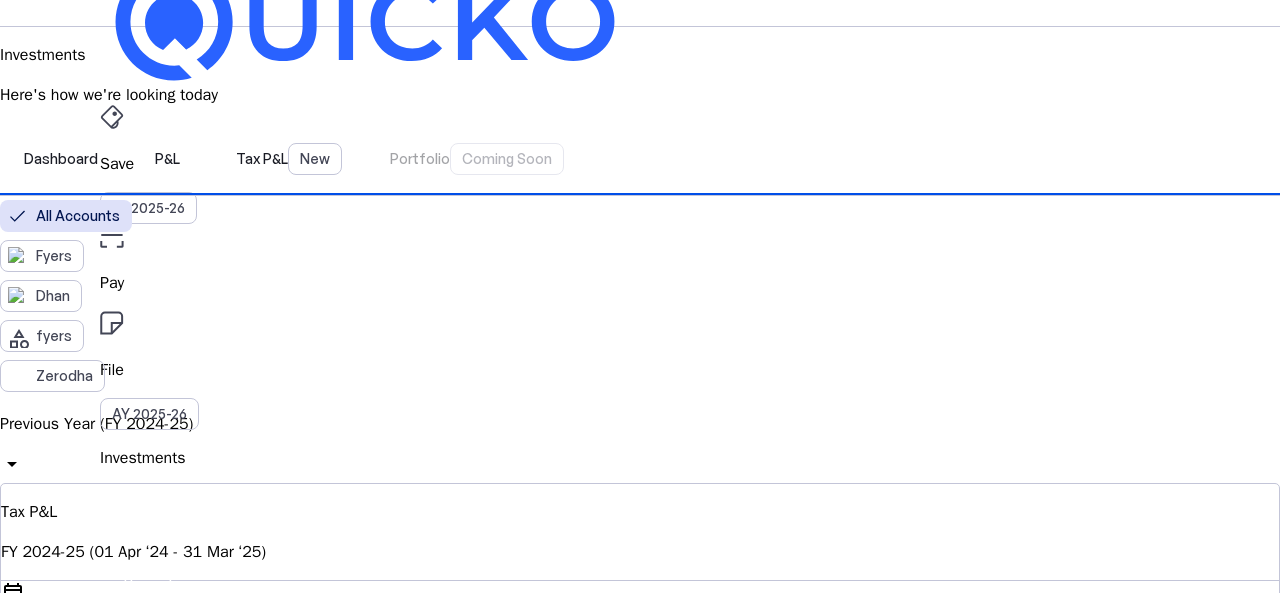 scroll, scrollTop: 0, scrollLeft: 0, axis: both 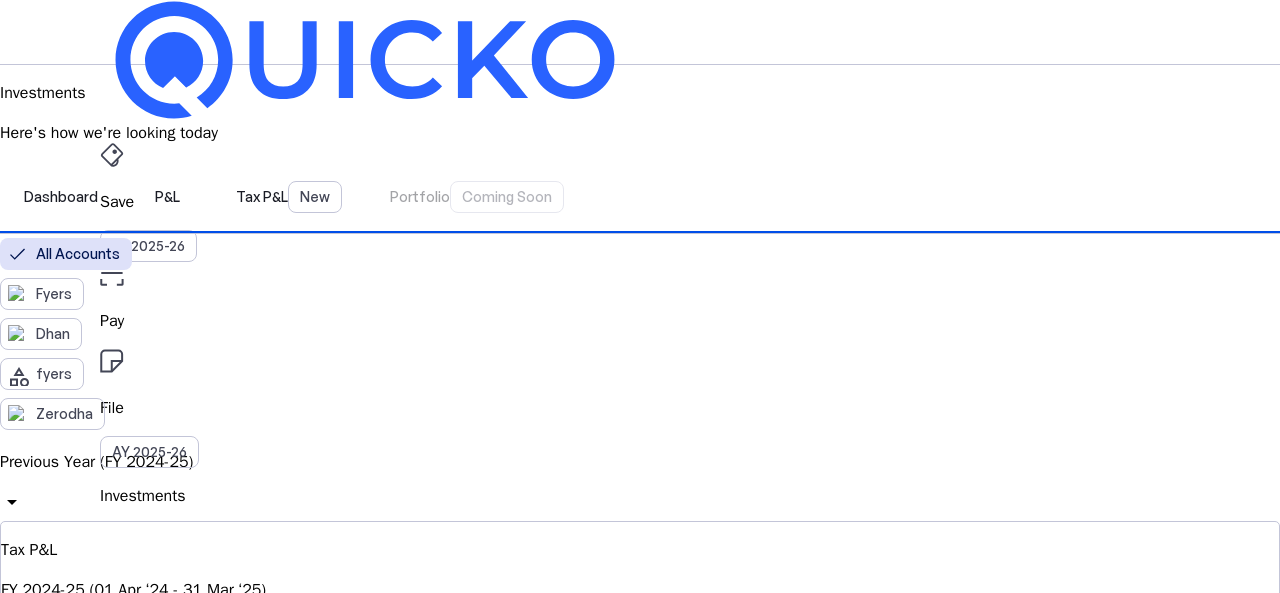 click on "File AY 2025-26" at bounding box center (640, 202) 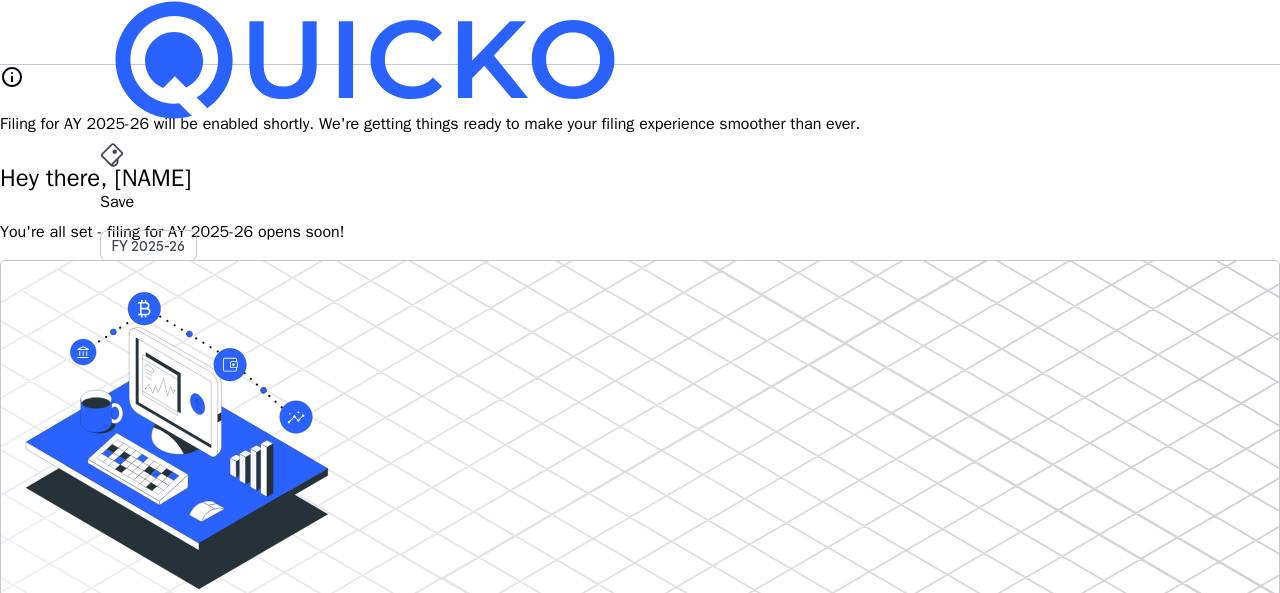 click on "Save" at bounding box center (640, 202) 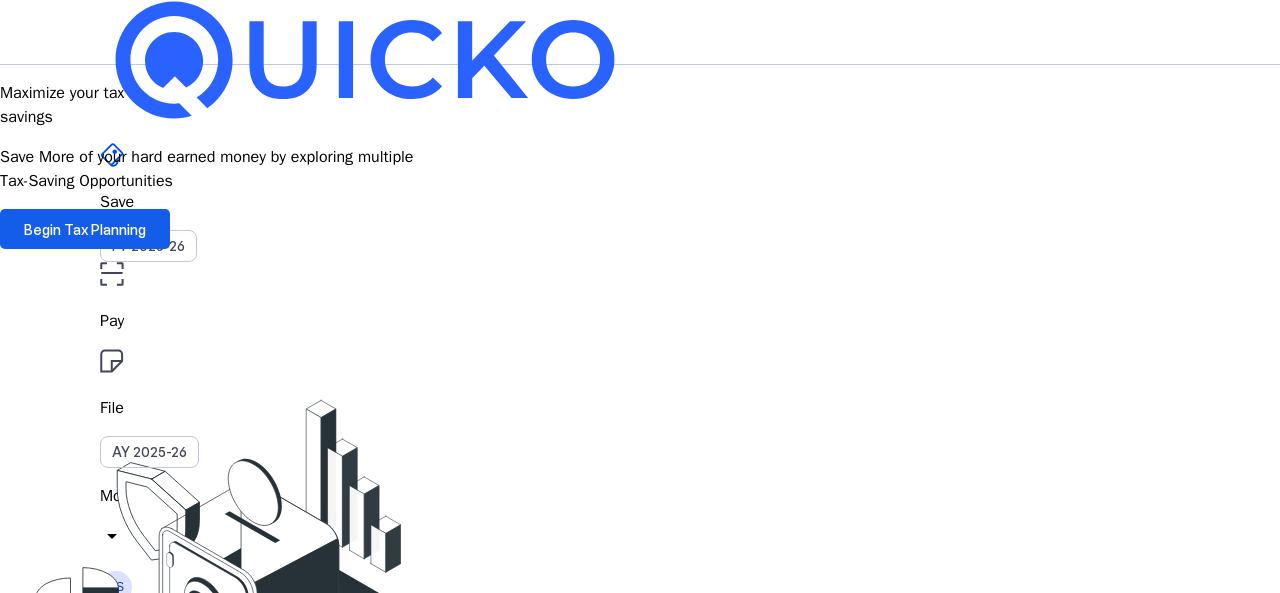 click on "Begin Tax Planning" at bounding box center (85, 229) 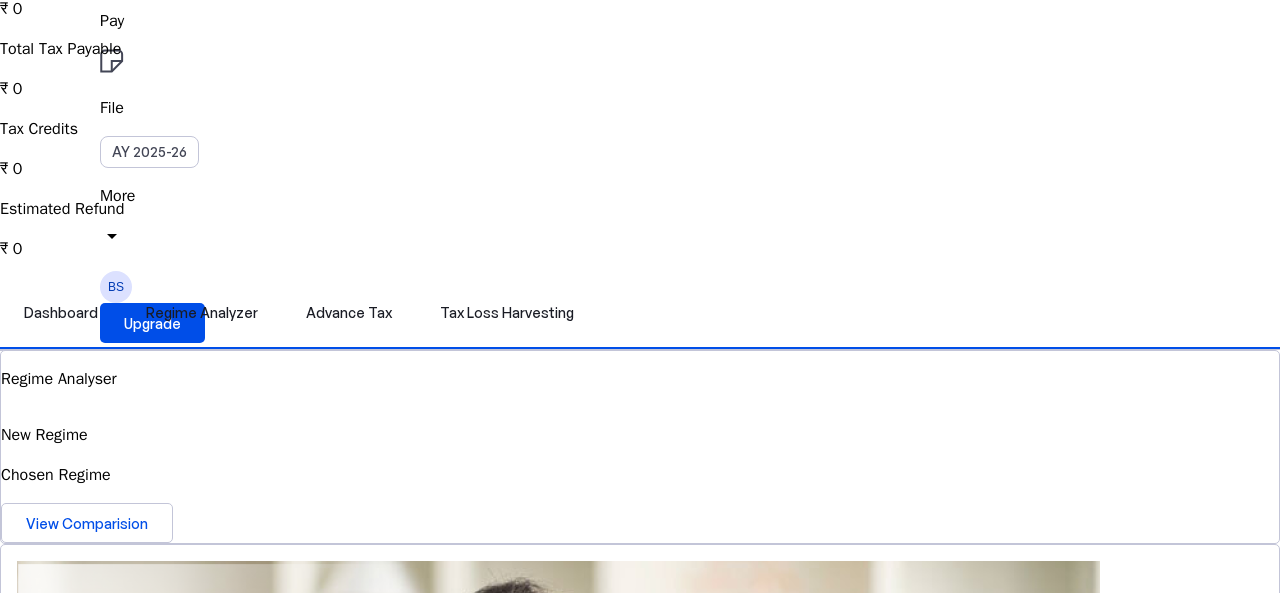scroll, scrollTop: 0, scrollLeft: 0, axis: both 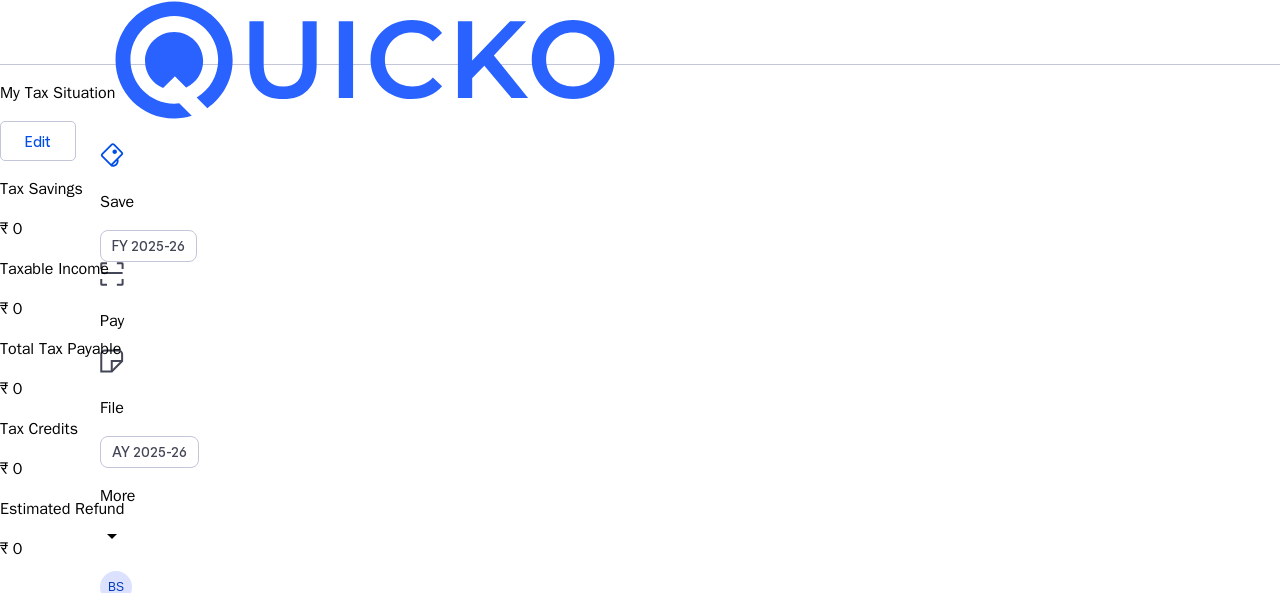 click on "Taxable Income ₹ 0" at bounding box center (640, 209) 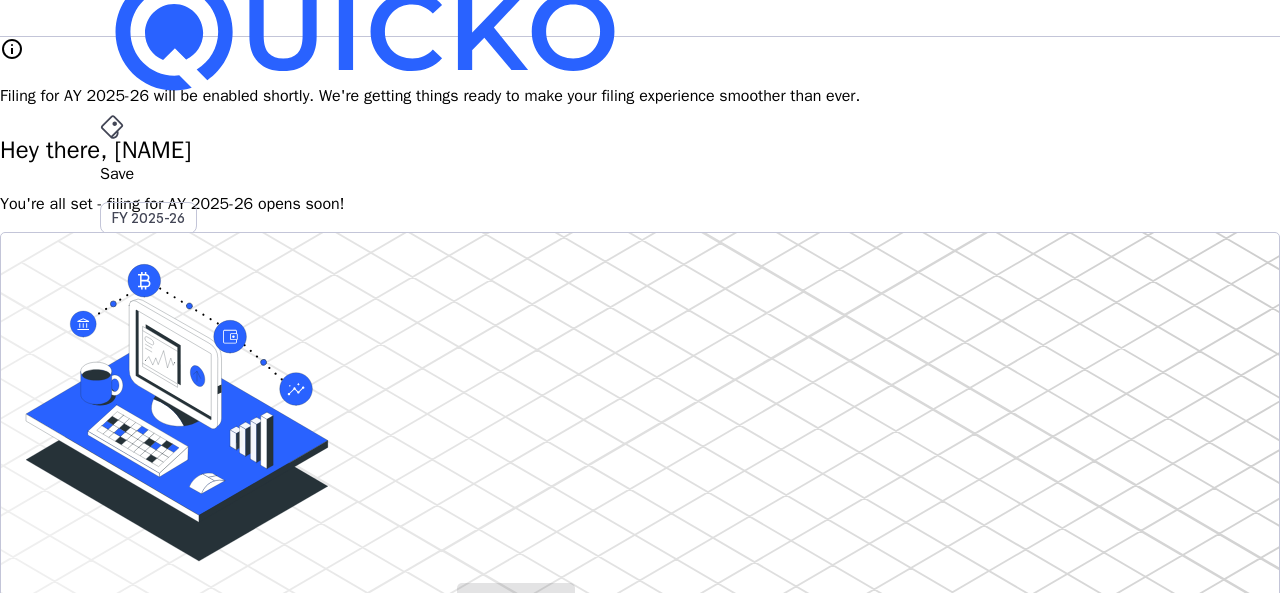 scroll, scrollTop: 0, scrollLeft: 0, axis: both 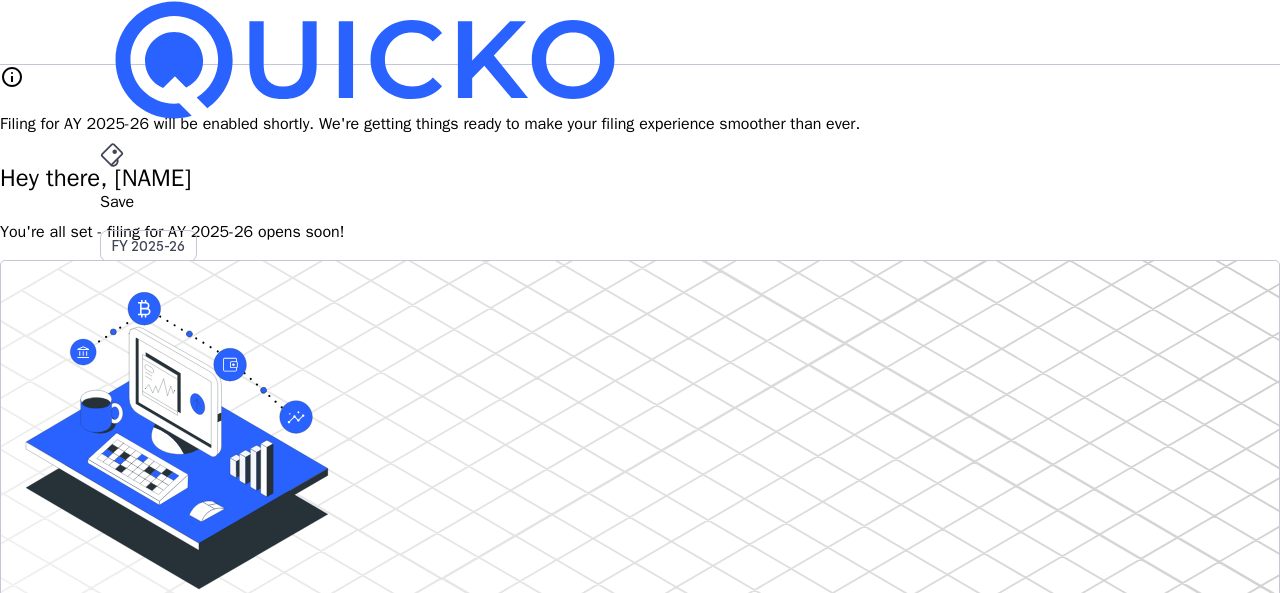 click on "More" at bounding box center (640, 496) 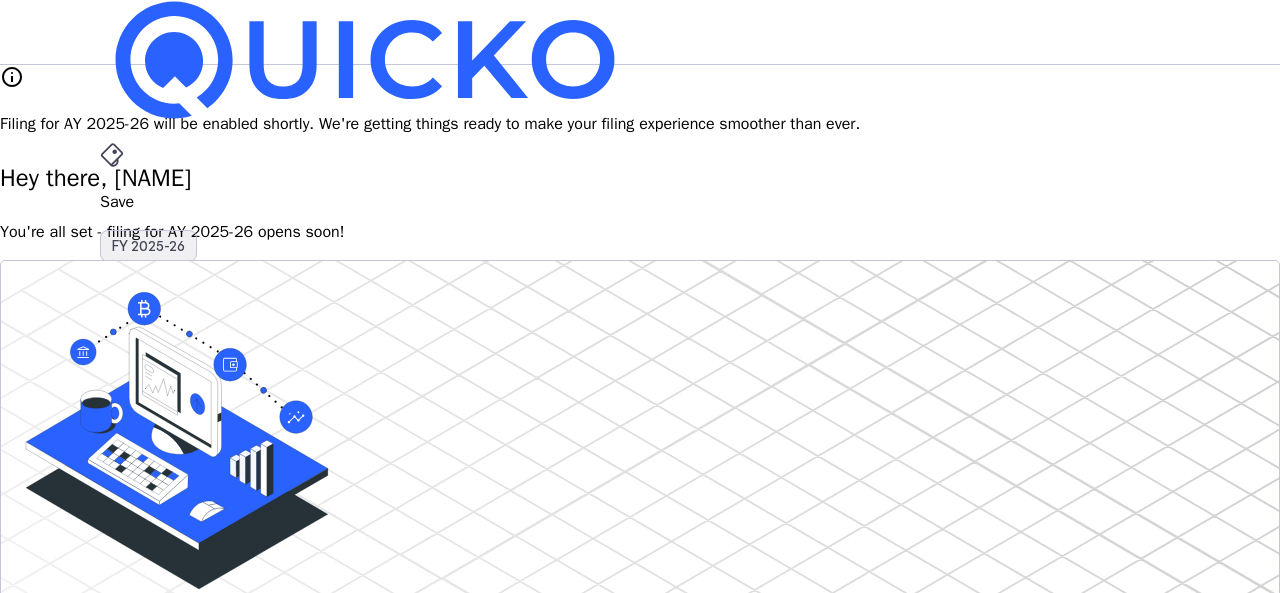 click on "FY 2025-26" at bounding box center [148, 246] 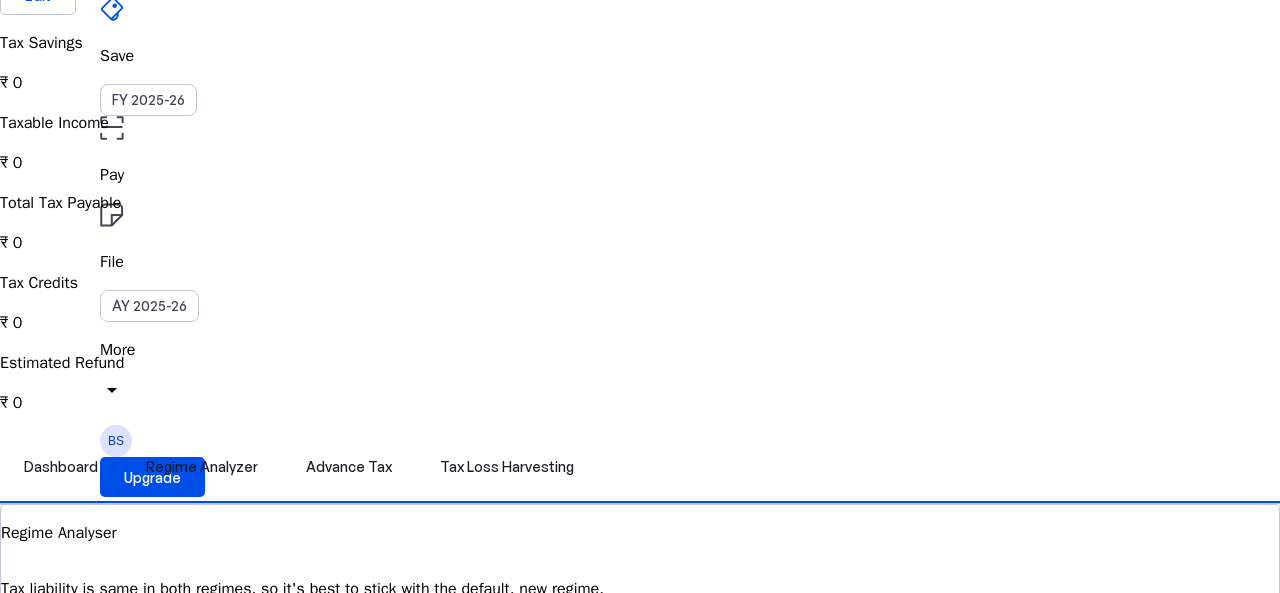 scroll, scrollTop: 300, scrollLeft: 0, axis: vertical 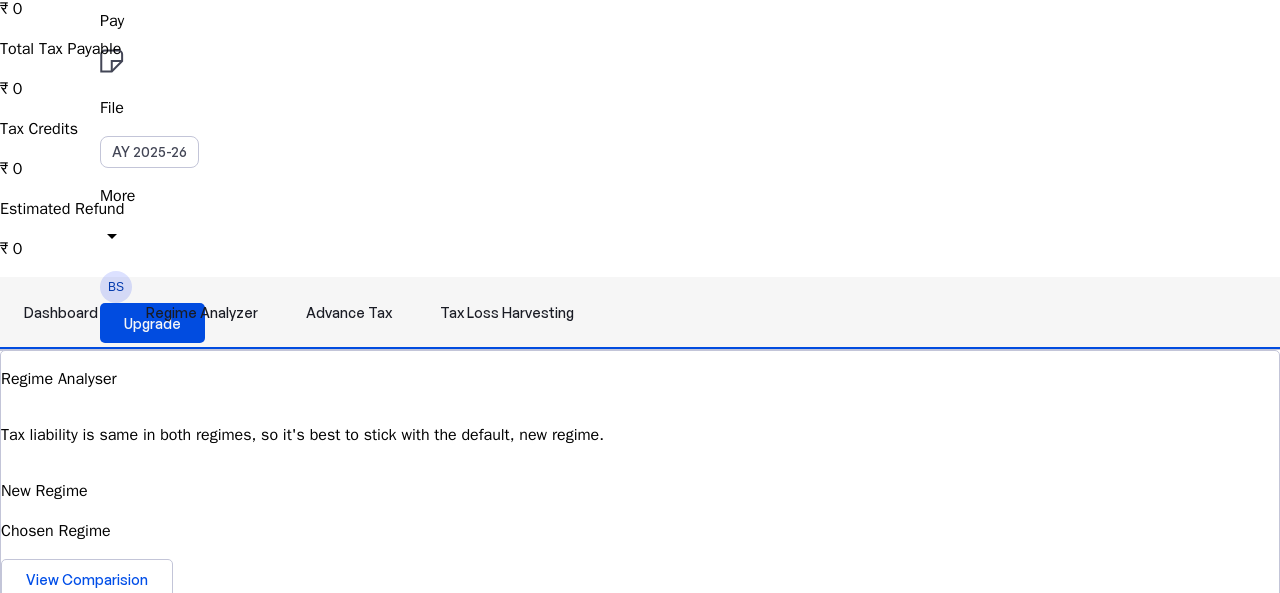 click on "Advance Tax" at bounding box center (349, 313) 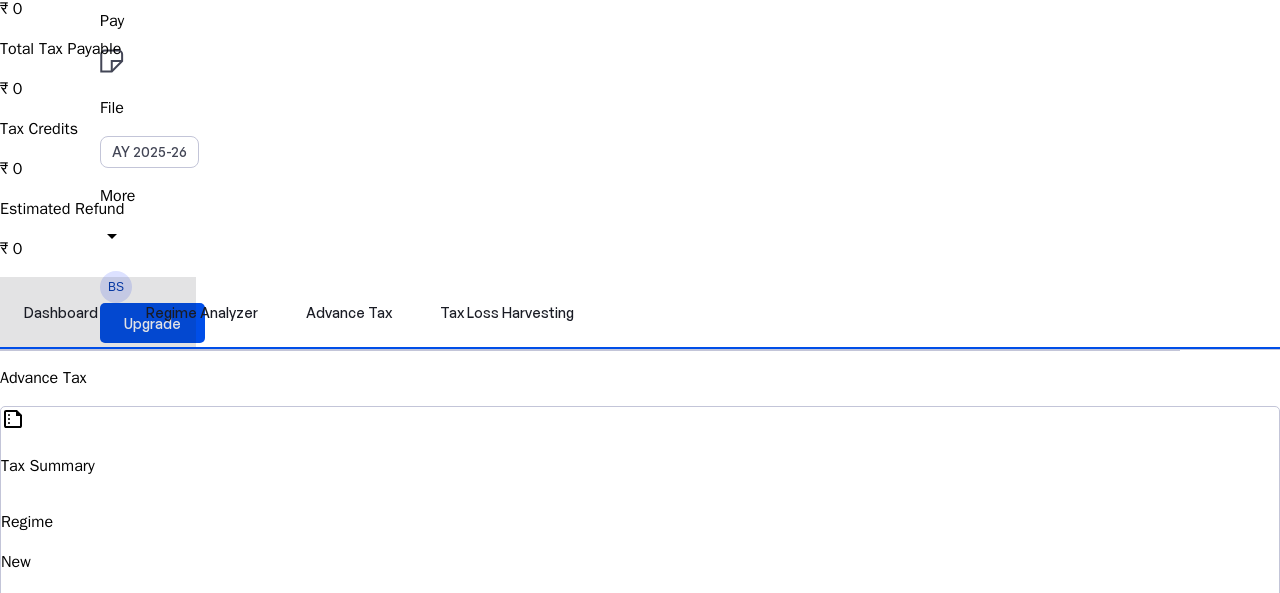 scroll, scrollTop: 0, scrollLeft: 0, axis: both 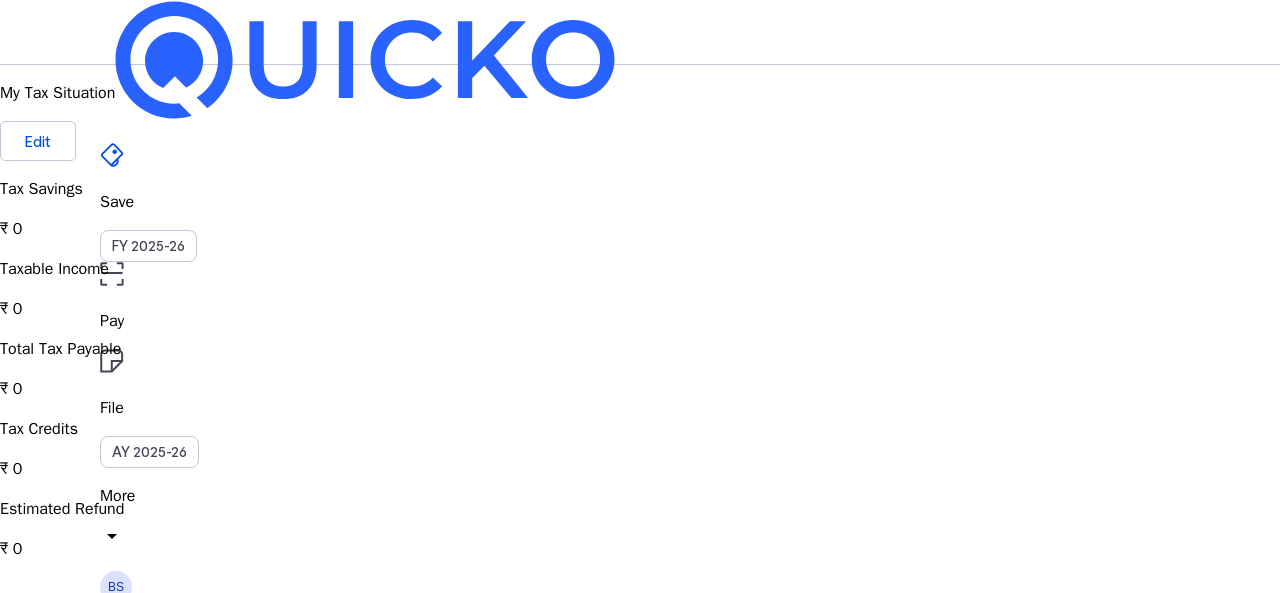 click on "File" at bounding box center [640, 321] 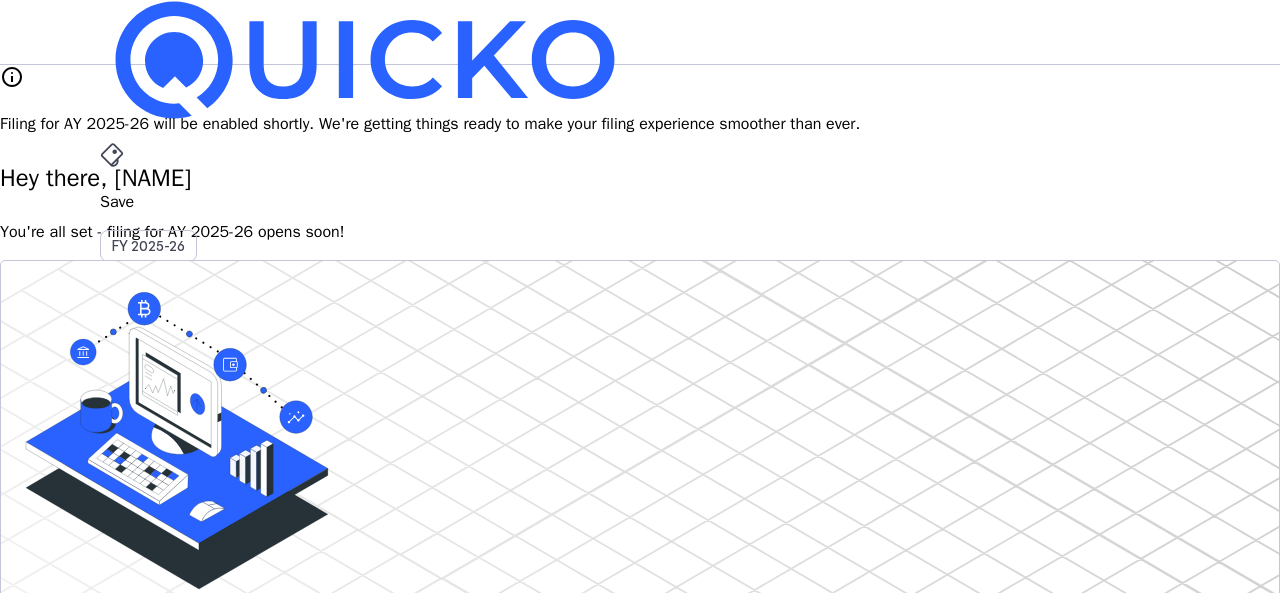 click on "More" at bounding box center [640, 496] 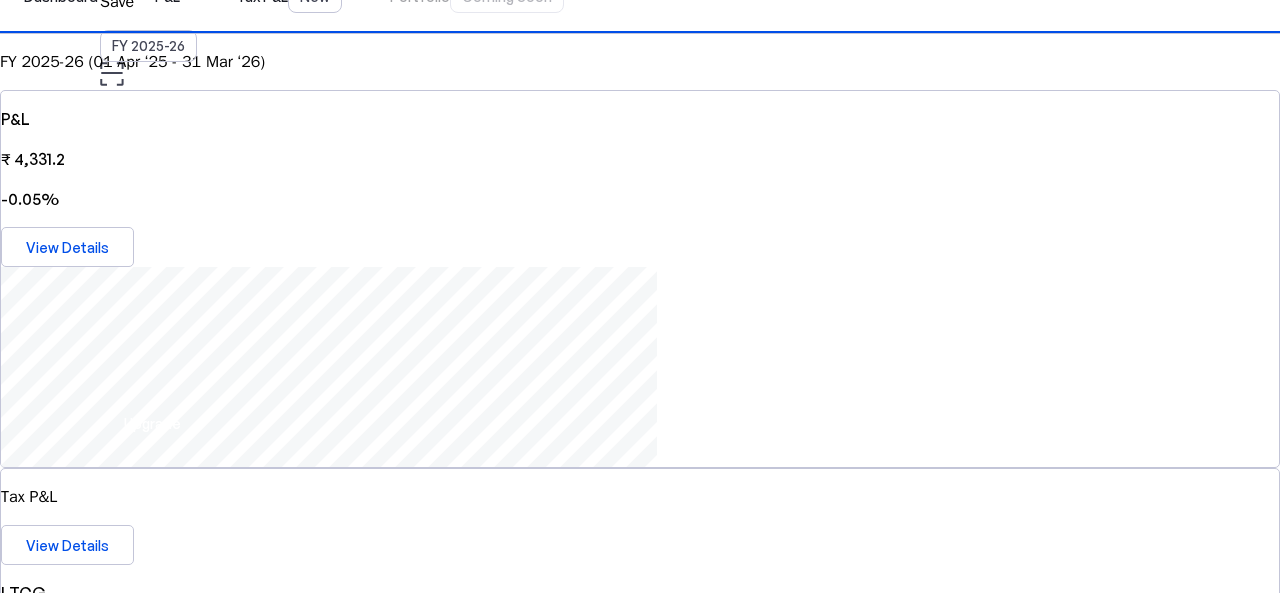 scroll, scrollTop: 0, scrollLeft: 0, axis: both 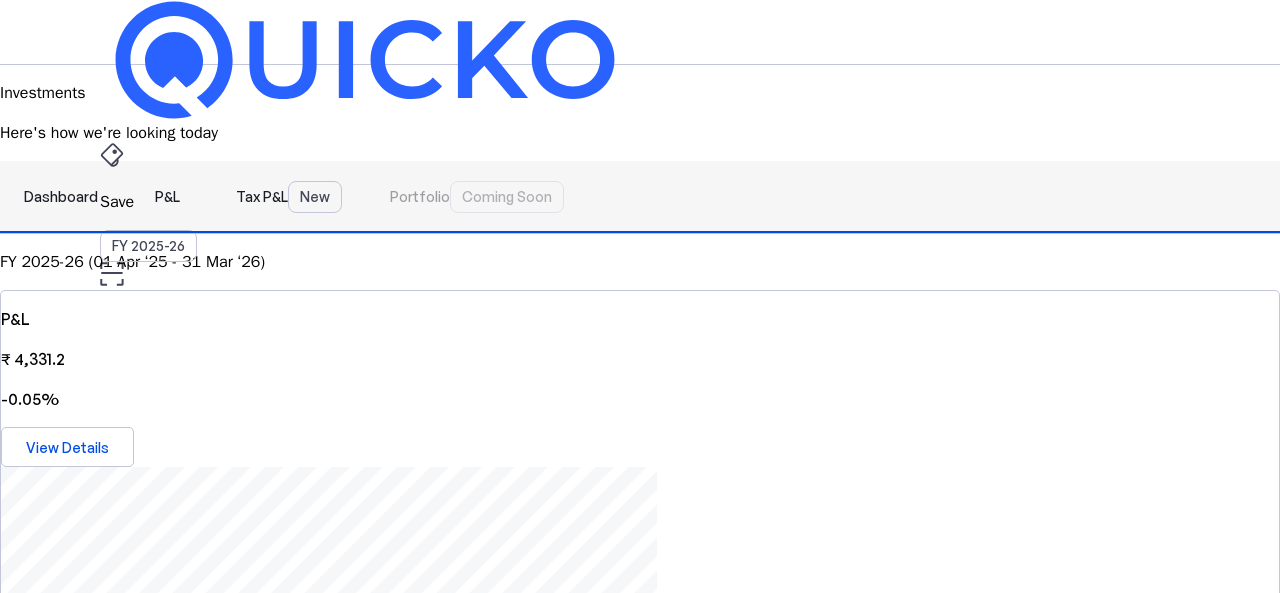 click on "Tax P&L  New" at bounding box center (289, 197) 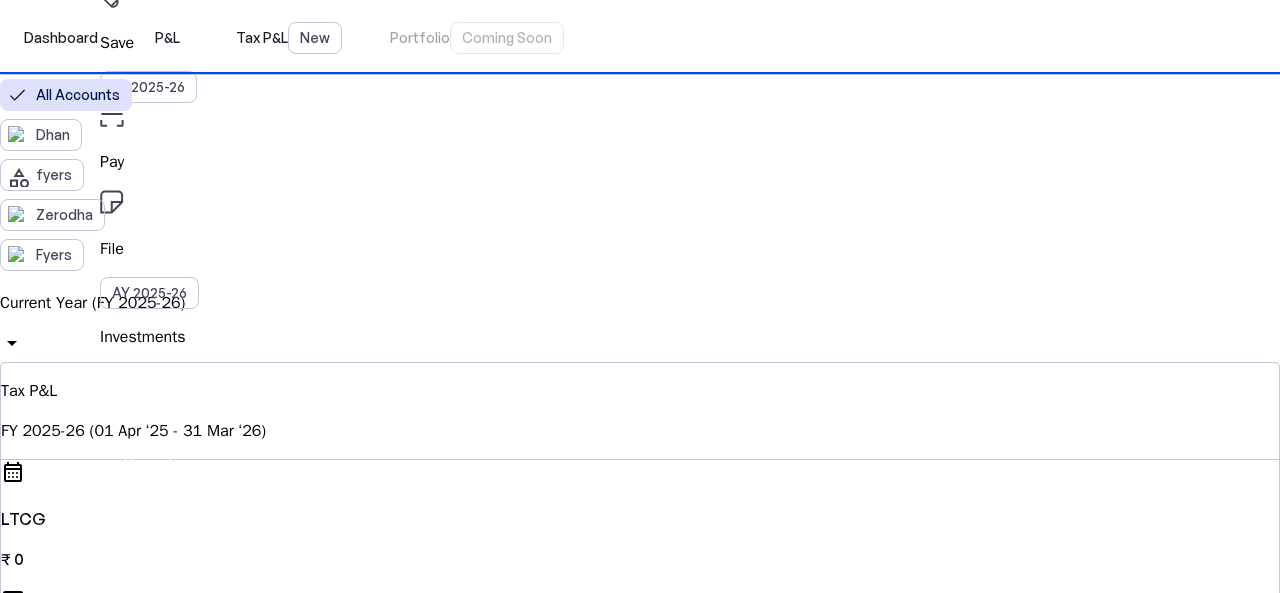 scroll, scrollTop: 200, scrollLeft: 0, axis: vertical 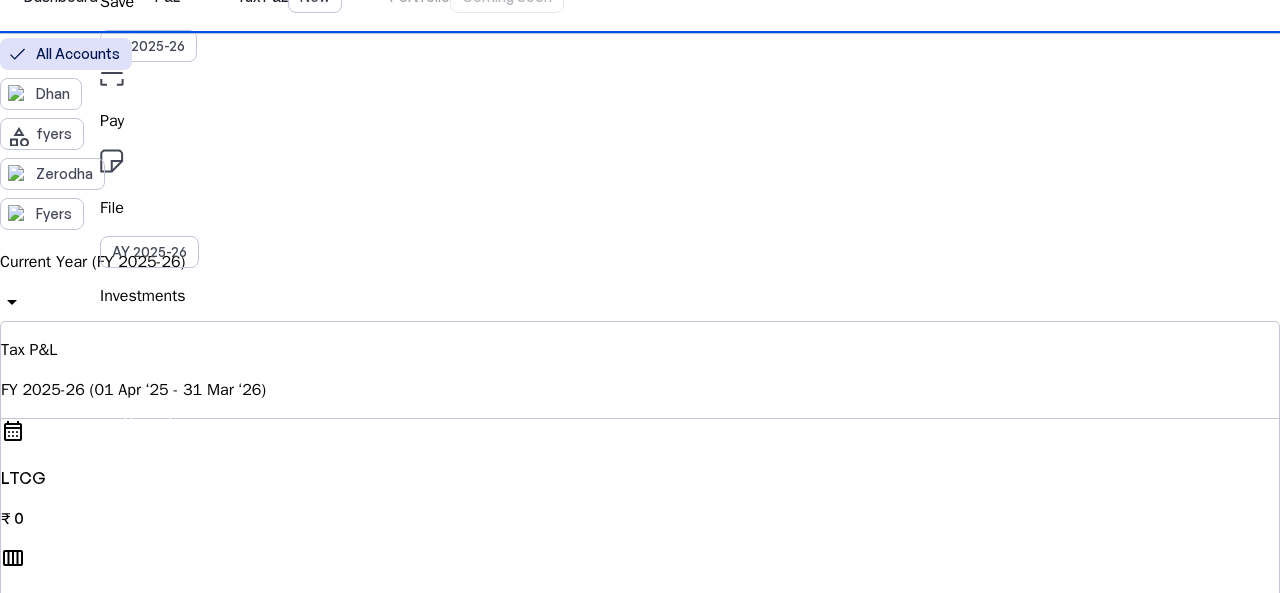 click on "Current Year (FY 2025-26)" at bounding box center [640, 262] 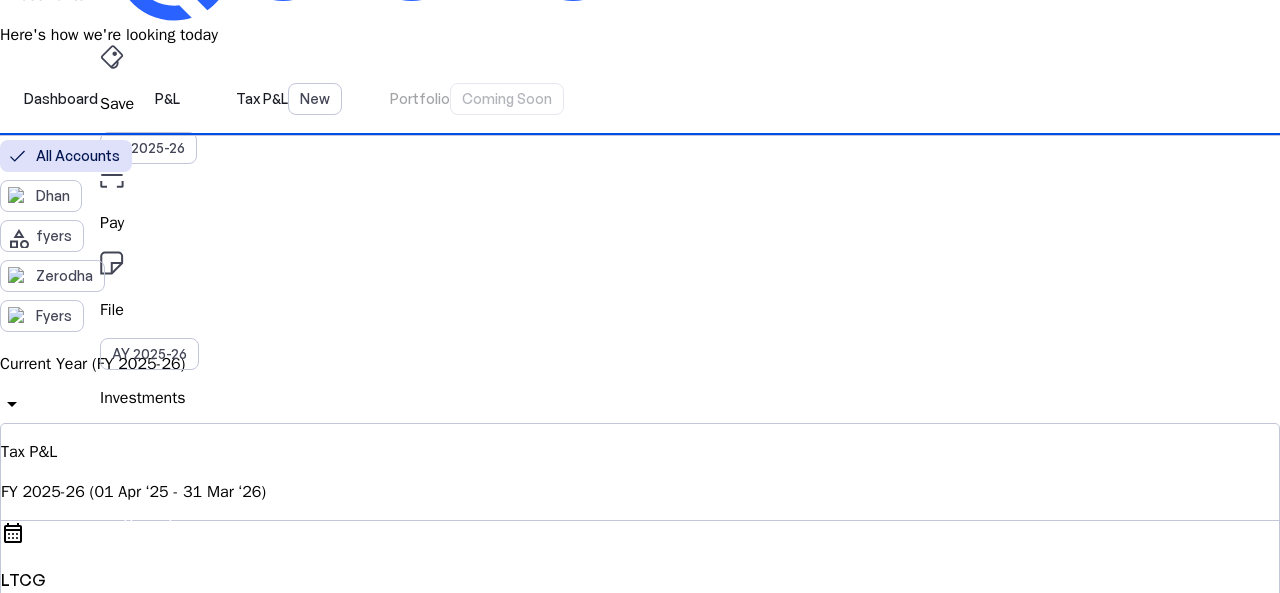 scroll, scrollTop: 200, scrollLeft: 0, axis: vertical 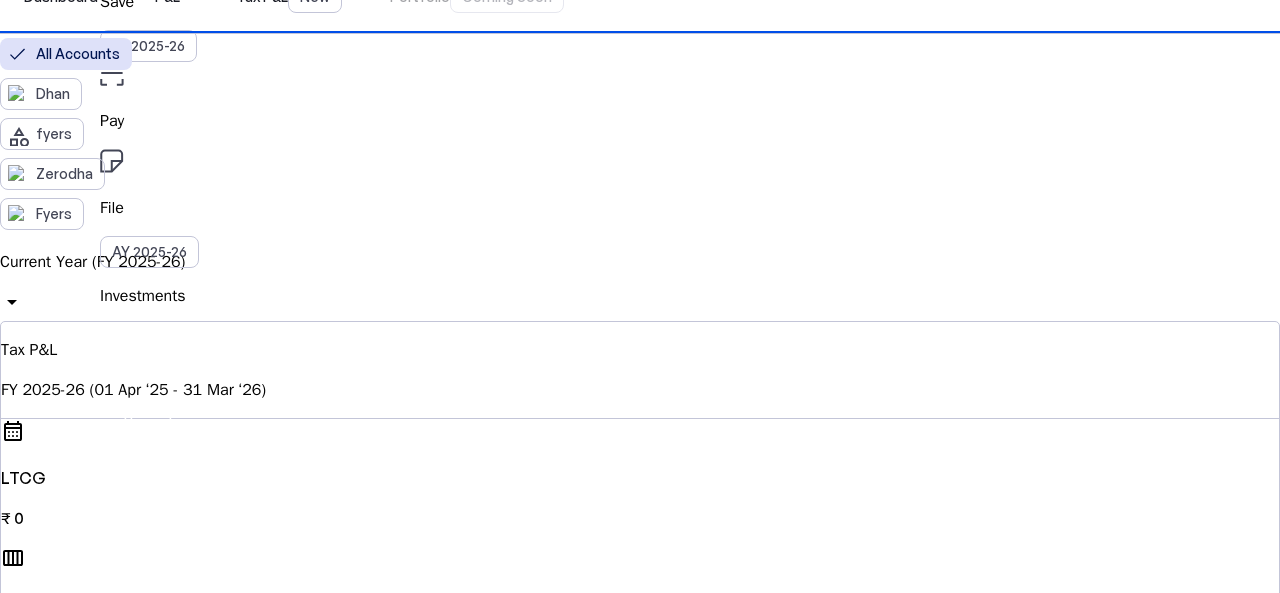 click on "Current Year (FY 2025-26)" at bounding box center (640, 262) 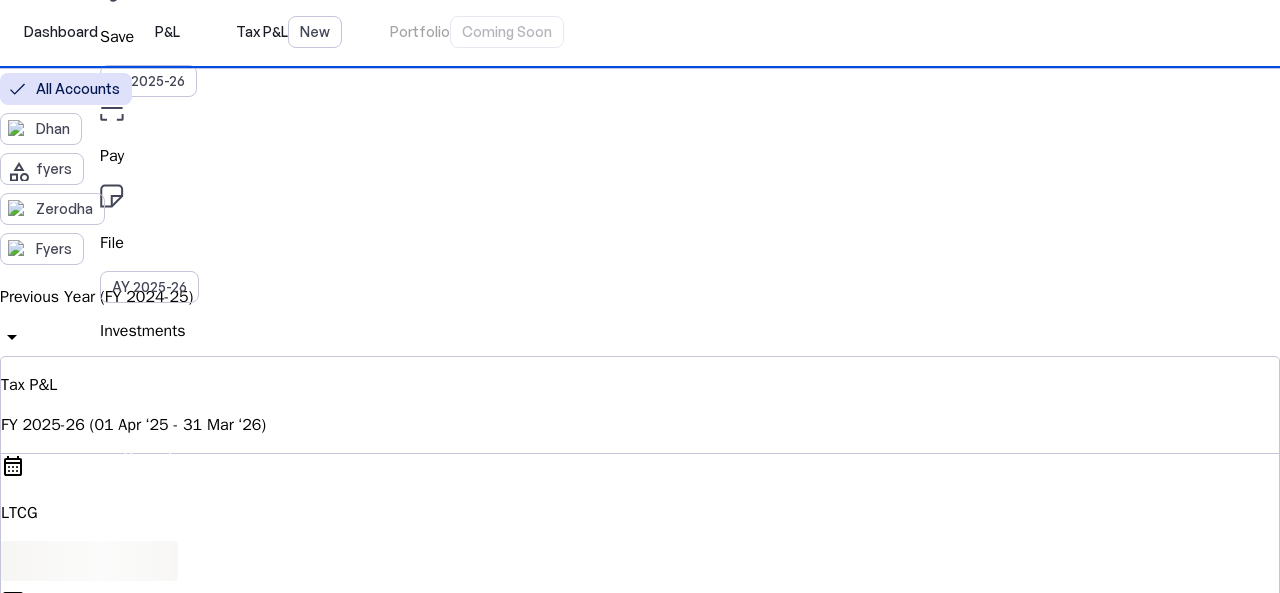 scroll, scrollTop: 300, scrollLeft: 0, axis: vertical 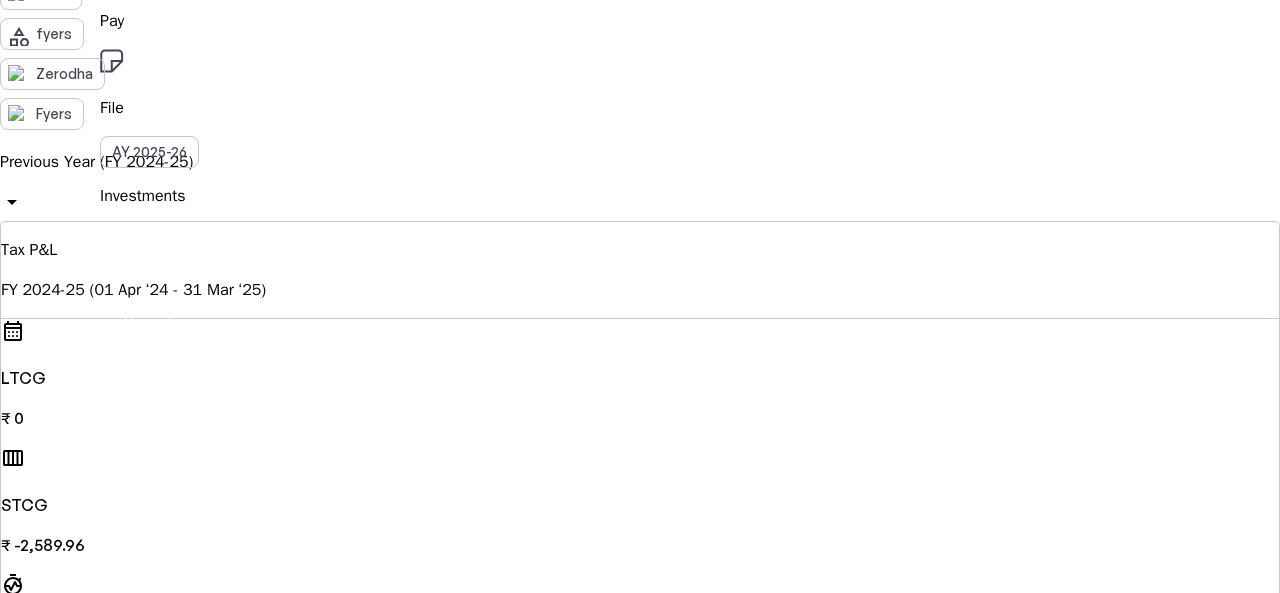 click on "View Accrued CG" at bounding box center (103, 848) 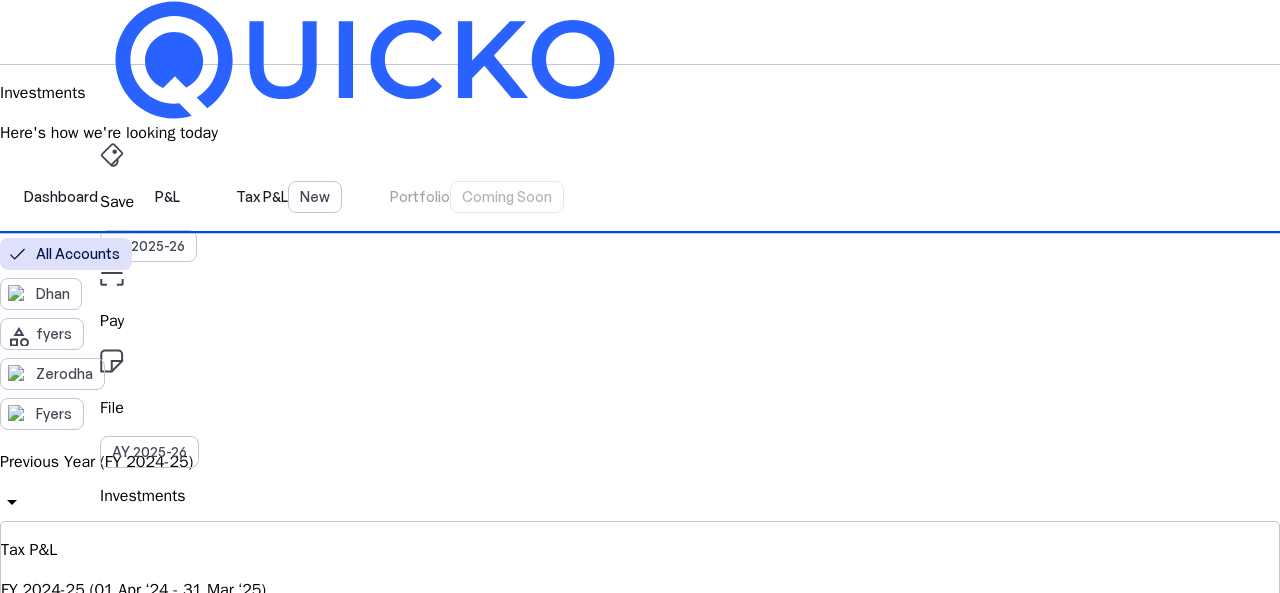 scroll, scrollTop: 0, scrollLeft: 0, axis: both 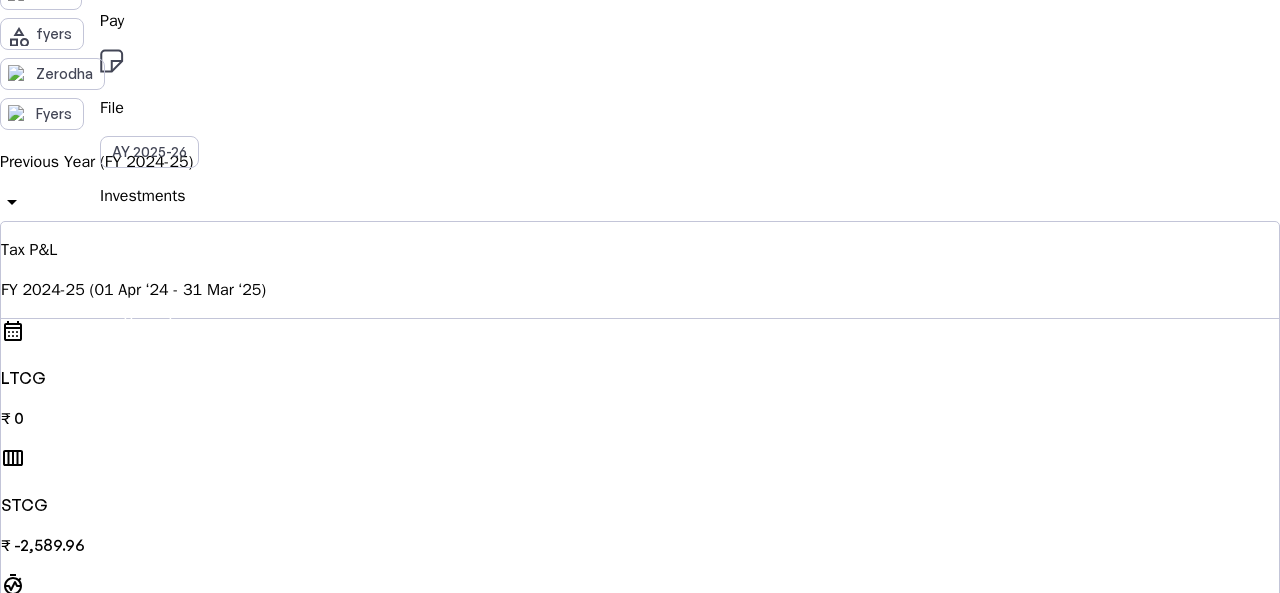 click on "View Settlements" at bounding box center (292, 848) 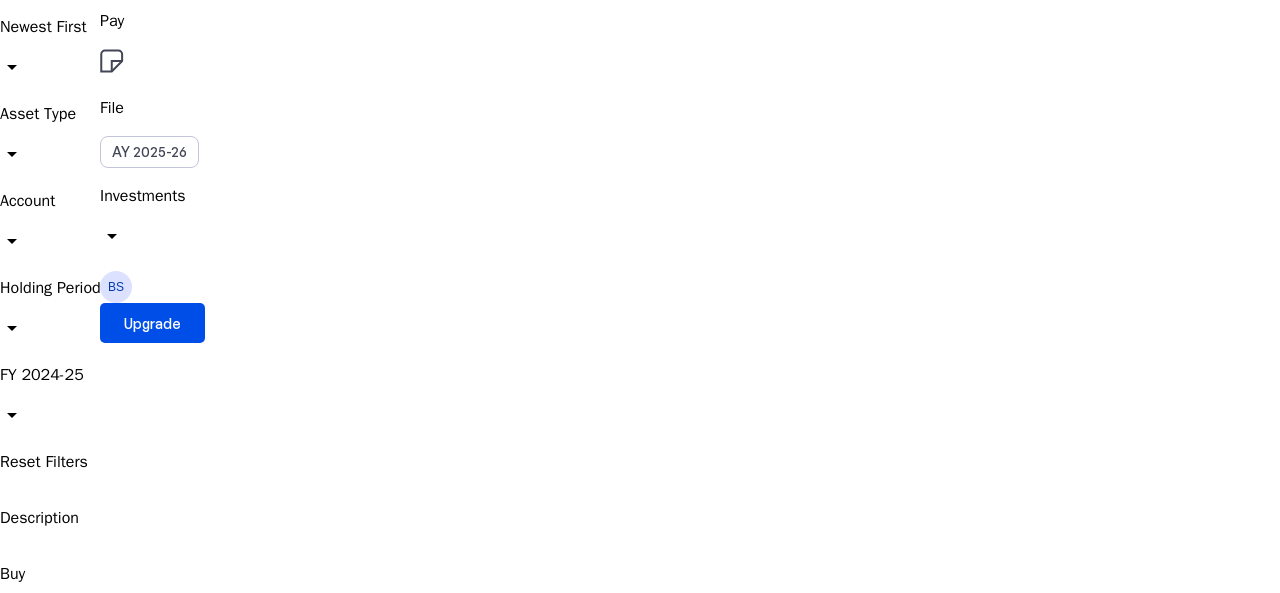 scroll, scrollTop: 0, scrollLeft: 0, axis: both 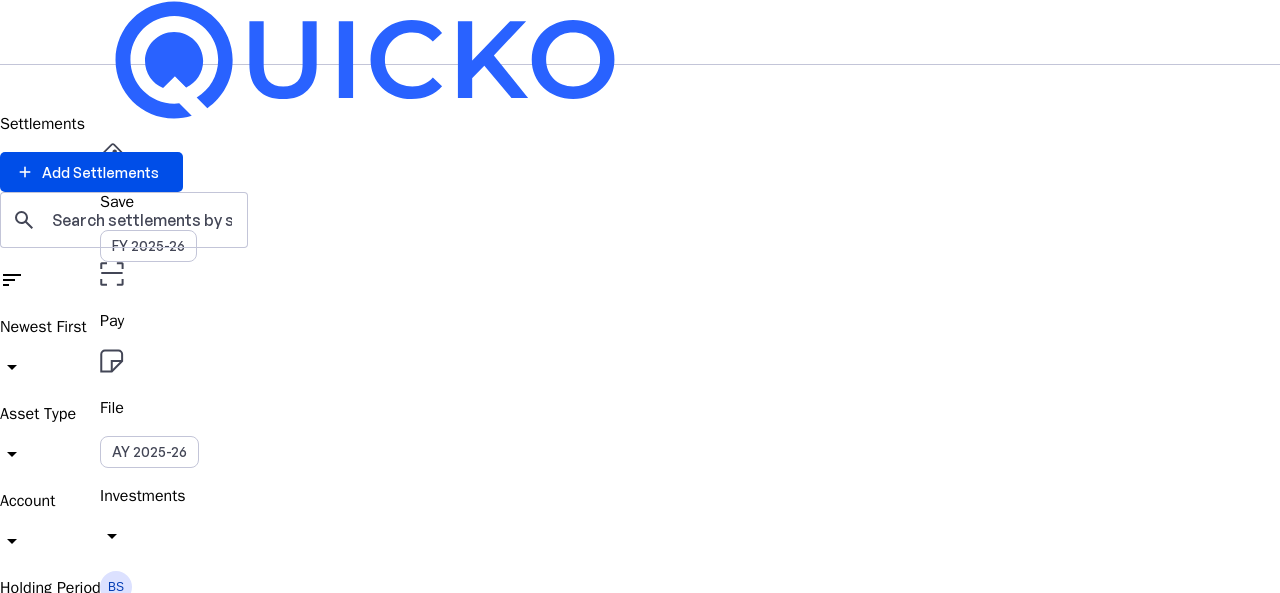 click on "Select All" at bounding box center [20, 814] 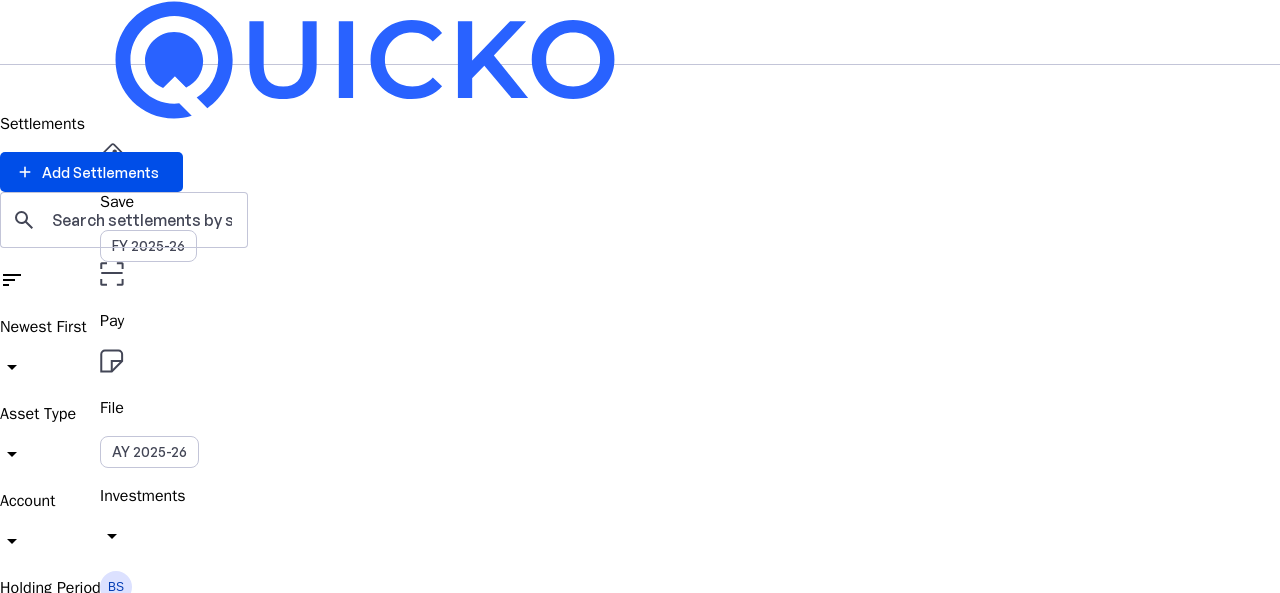 checkbox on "true" 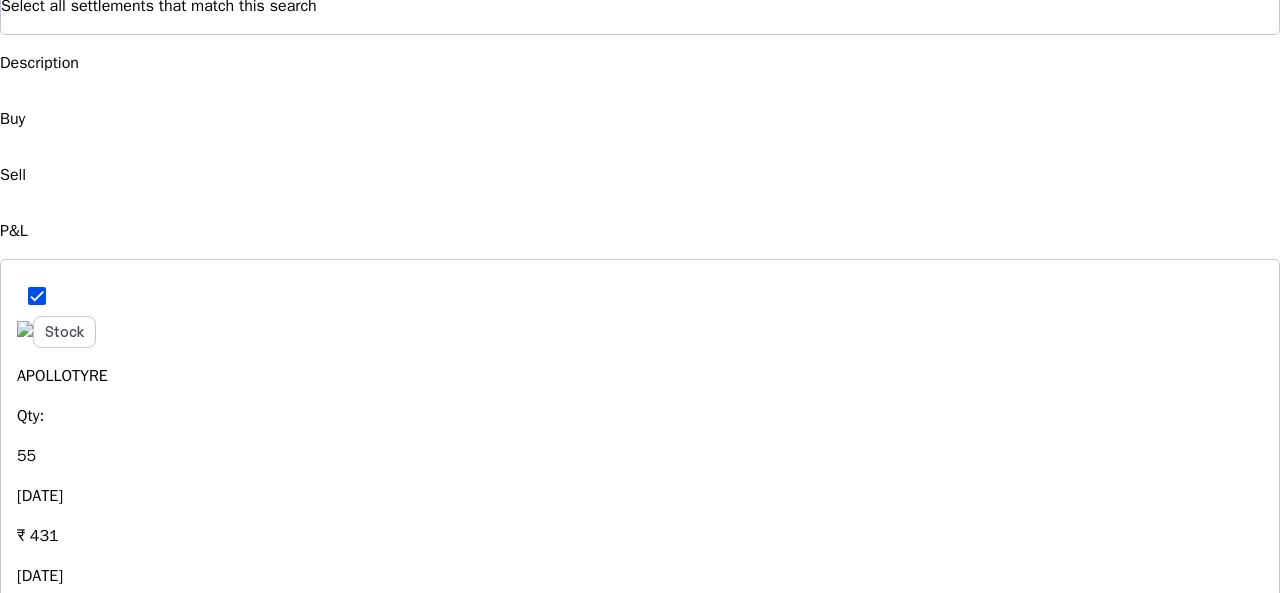 scroll, scrollTop: 1305, scrollLeft: 0, axis: vertical 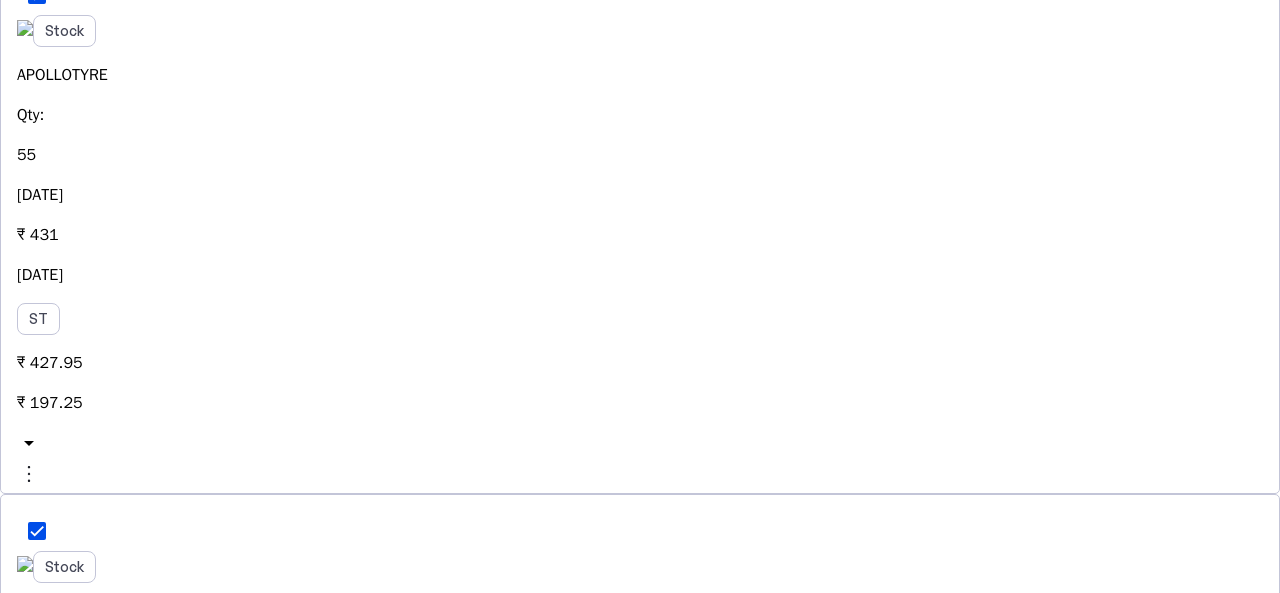 click at bounding box center (43, 5402) 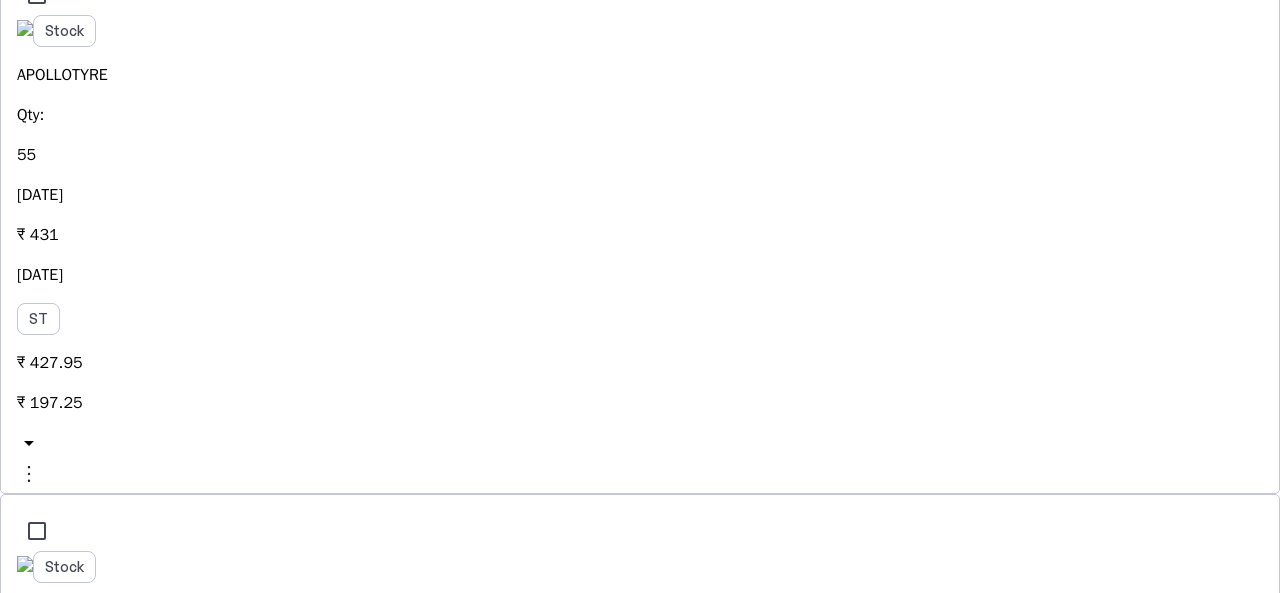 scroll, scrollTop: 0, scrollLeft: 0, axis: both 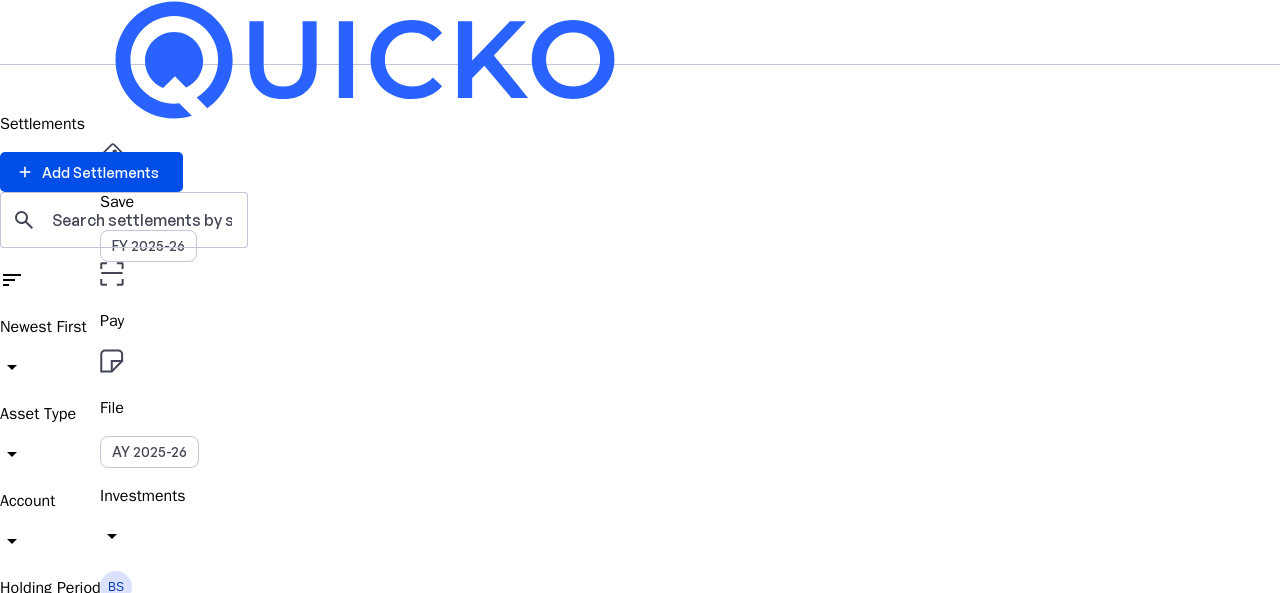 click on "Investments" at bounding box center [640, 496] 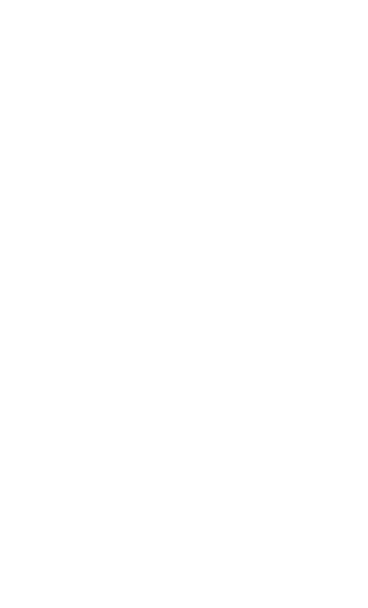 scroll, scrollTop: 0, scrollLeft: 0, axis: both 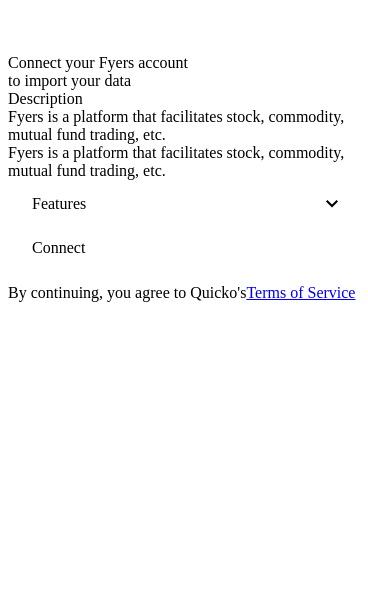 click on "Connect" at bounding box center (58, 248) 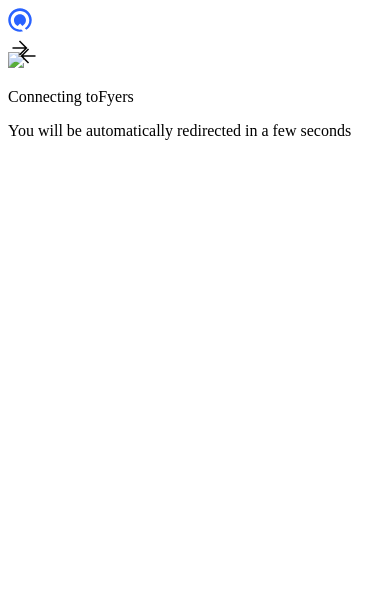 scroll, scrollTop: 0, scrollLeft: 0, axis: both 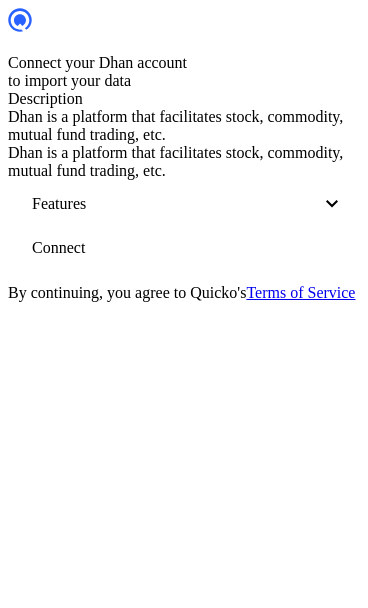 click on "Connect" at bounding box center [58, 248] 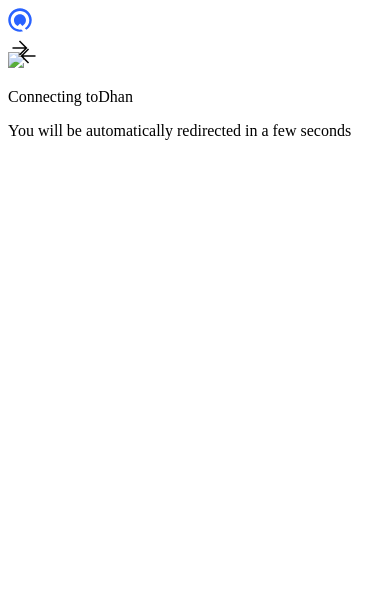 scroll, scrollTop: 0, scrollLeft: 0, axis: both 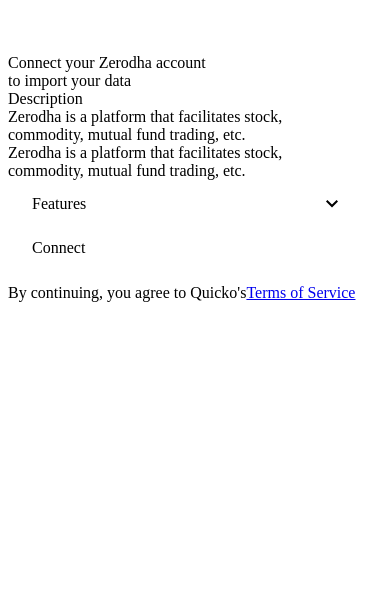 click at bounding box center [58, 248] 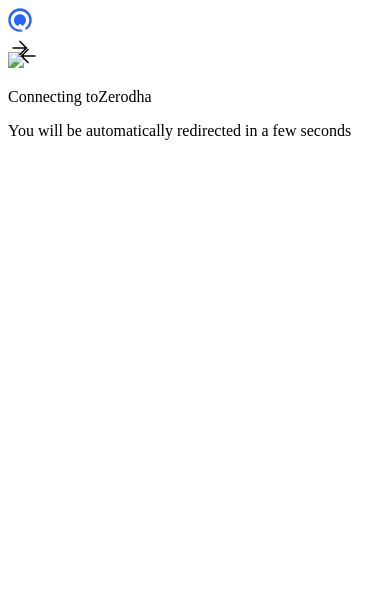 scroll, scrollTop: 0, scrollLeft: 0, axis: both 